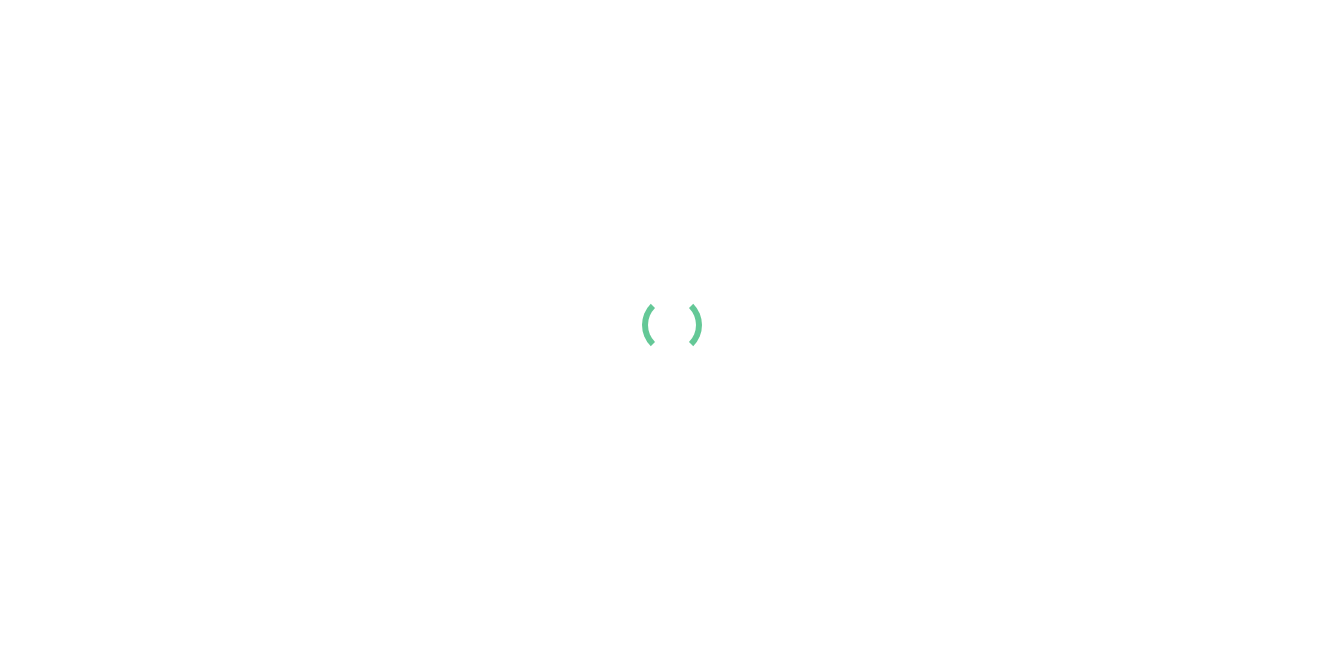 scroll, scrollTop: 0, scrollLeft: 0, axis: both 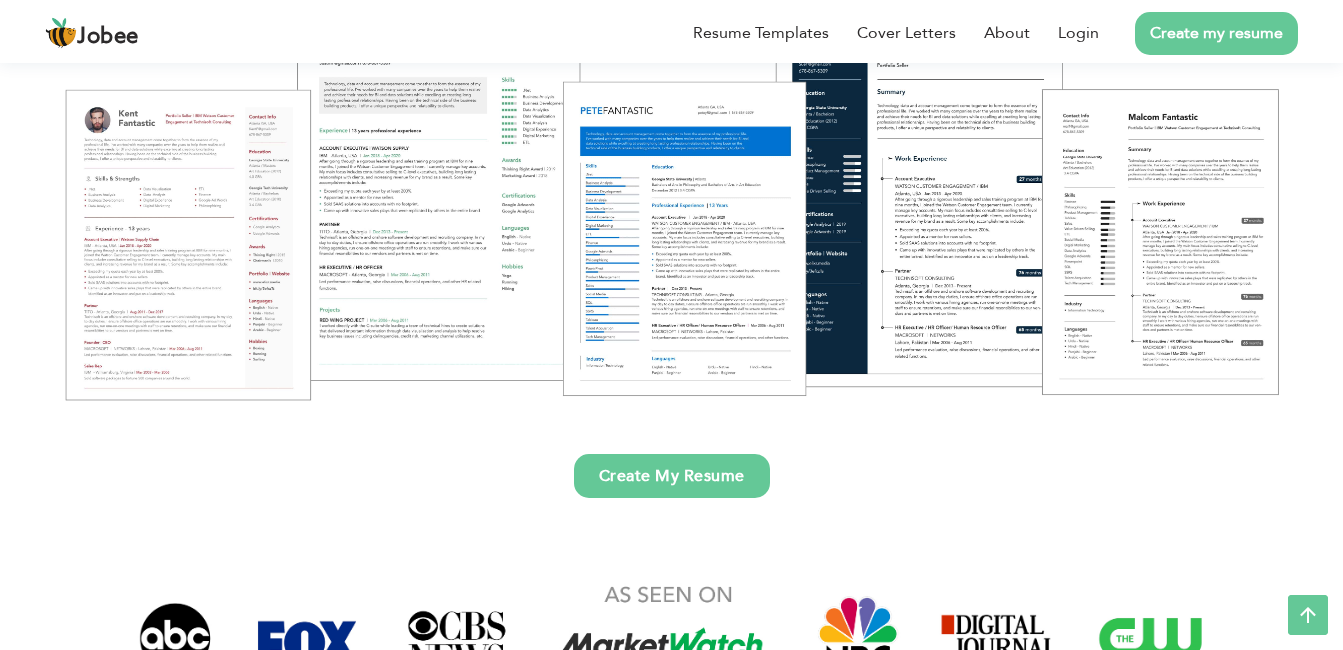 click on "Create my resume" at bounding box center [1216, 33] 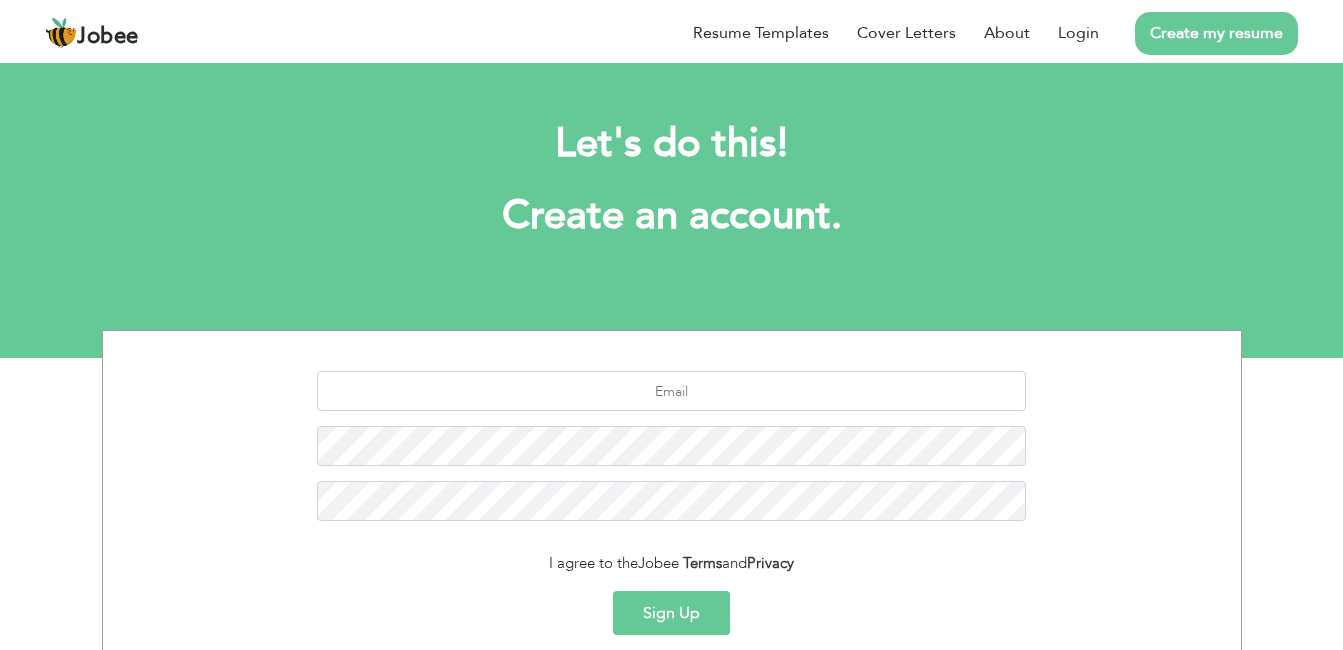 scroll, scrollTop: 0, scrollLeft: 0, axis: both 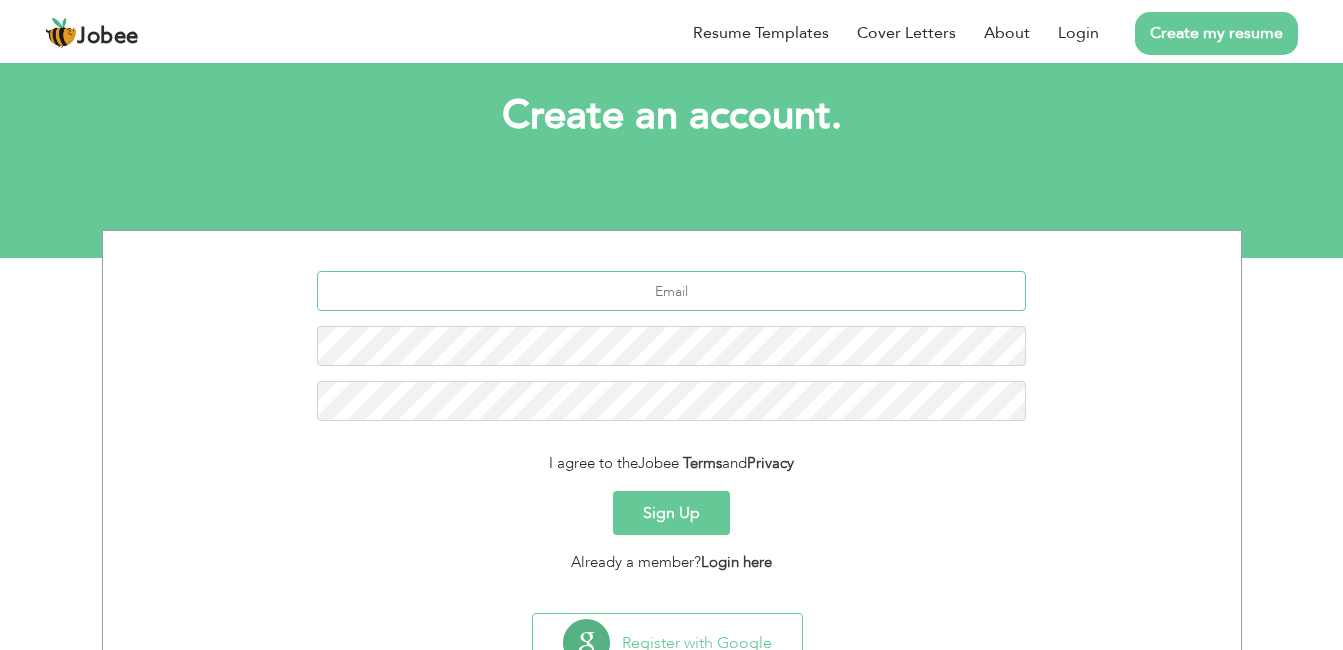 click at bounding box center [671, 291] 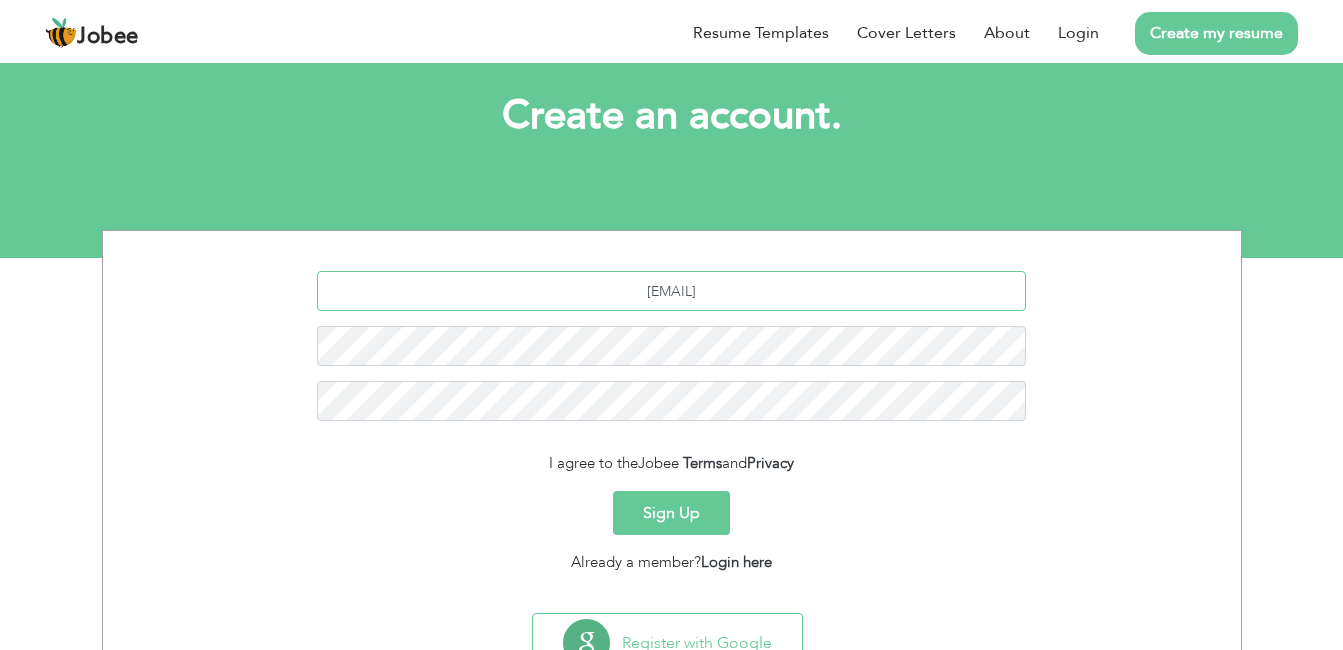 type on "abdurrehman9333@gmail.com" 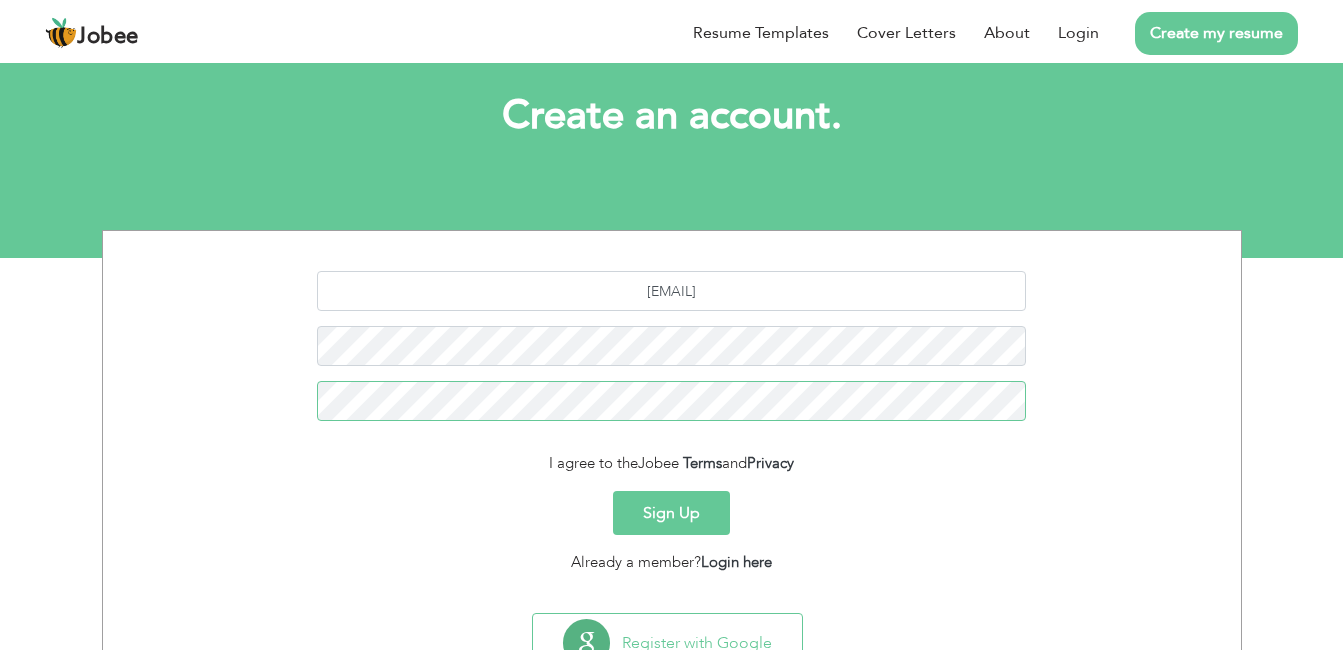 click on "Sign Up" at bounding box center (671, 513) 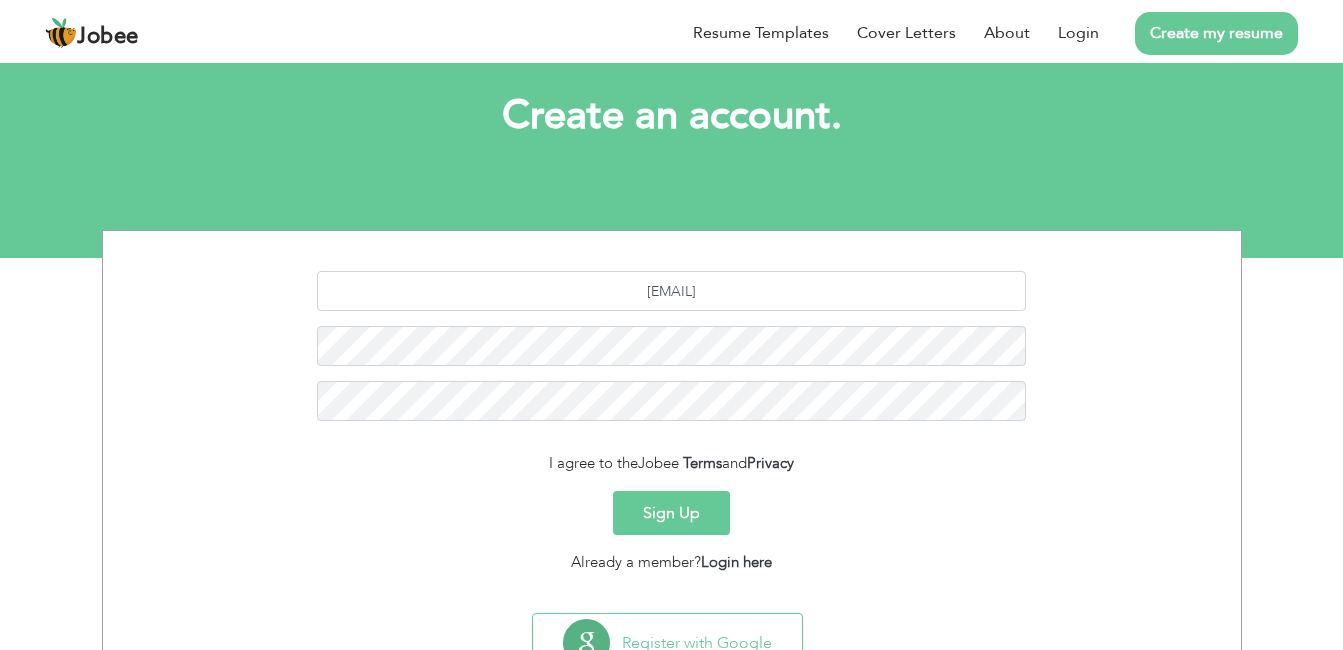 click on "Sign Up" at bounding box center (671, 513) 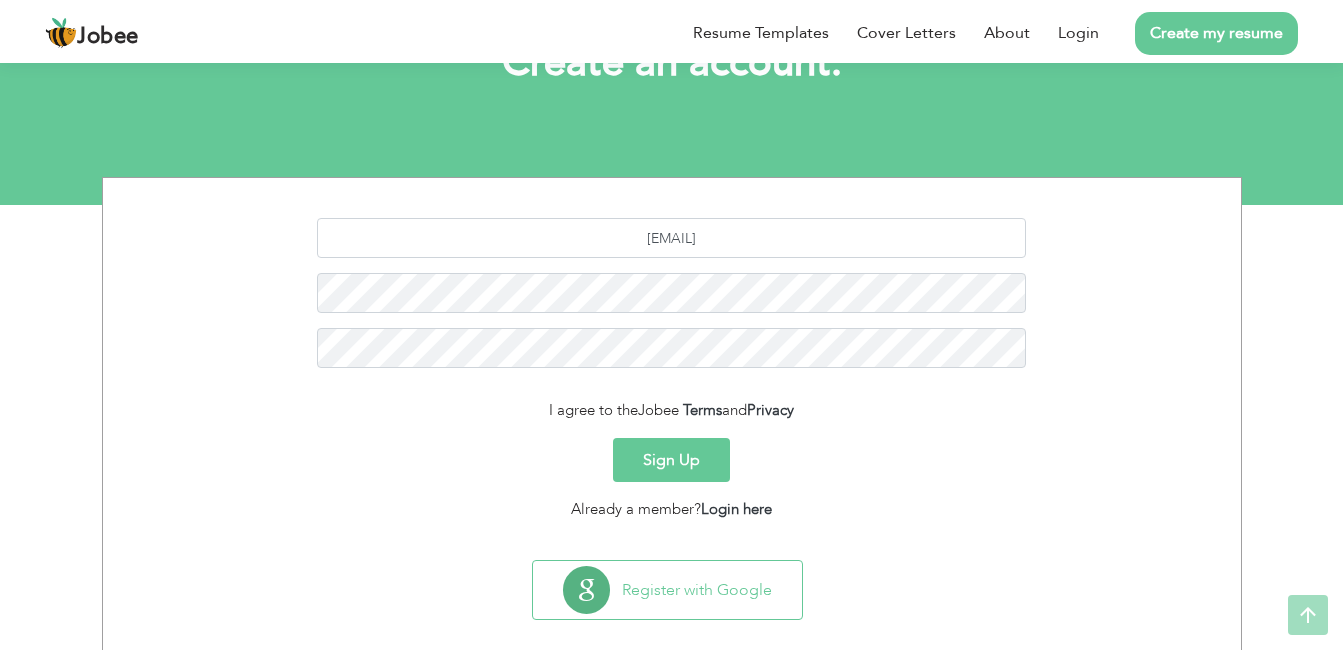 scroll, scrollTop: 180, scrollLeft: 0, axis: vertical 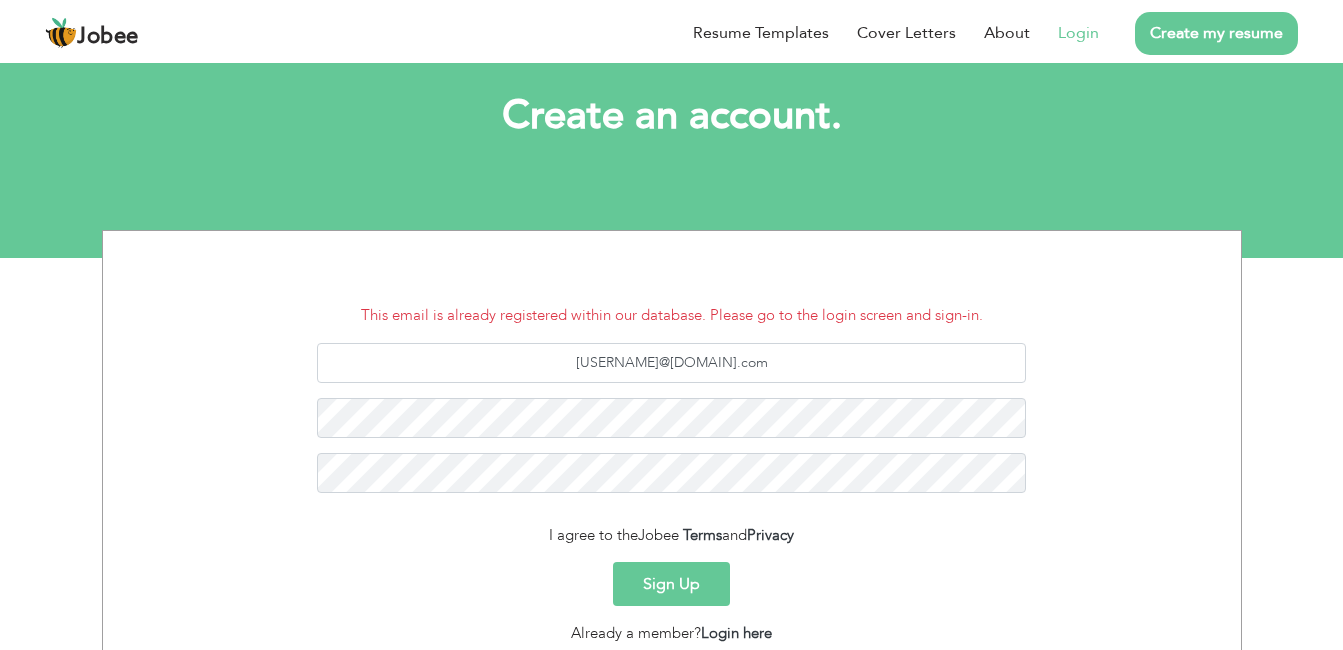 click on "Login" at bounding box center [1078, 33] 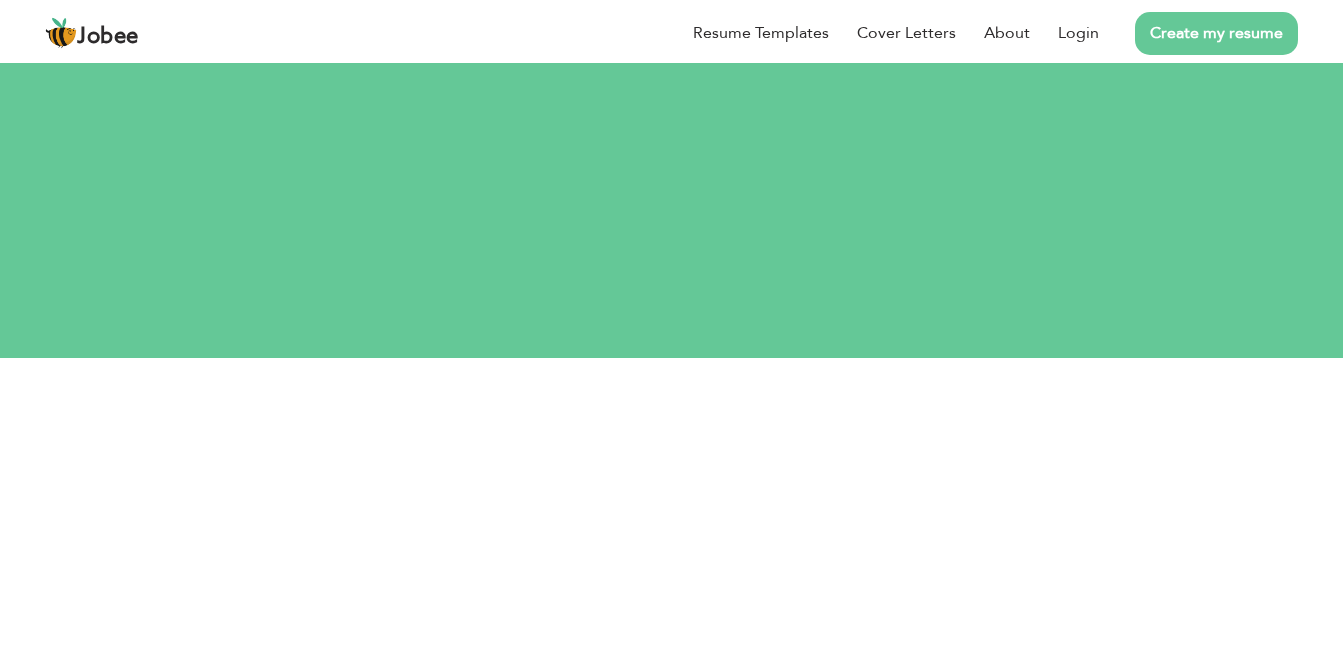 scroll, scrollTop: 0, scrollLeft: 0, axis: both 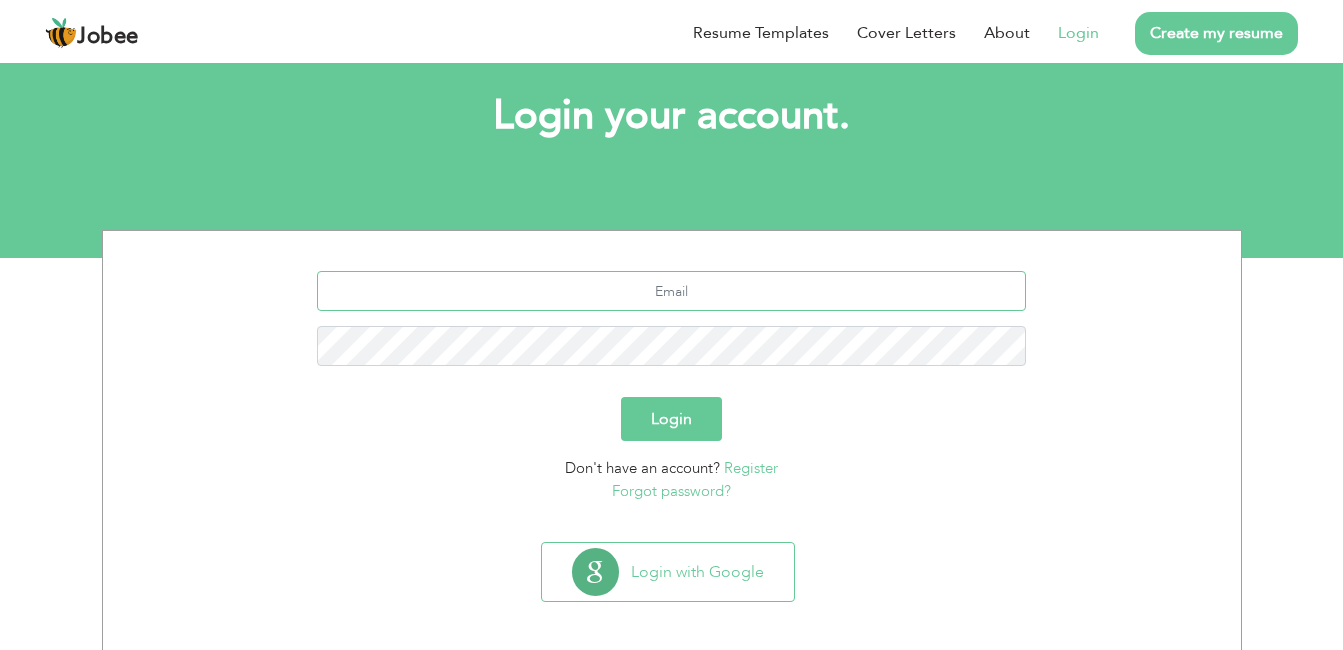 click at bounding box center (671, 291) 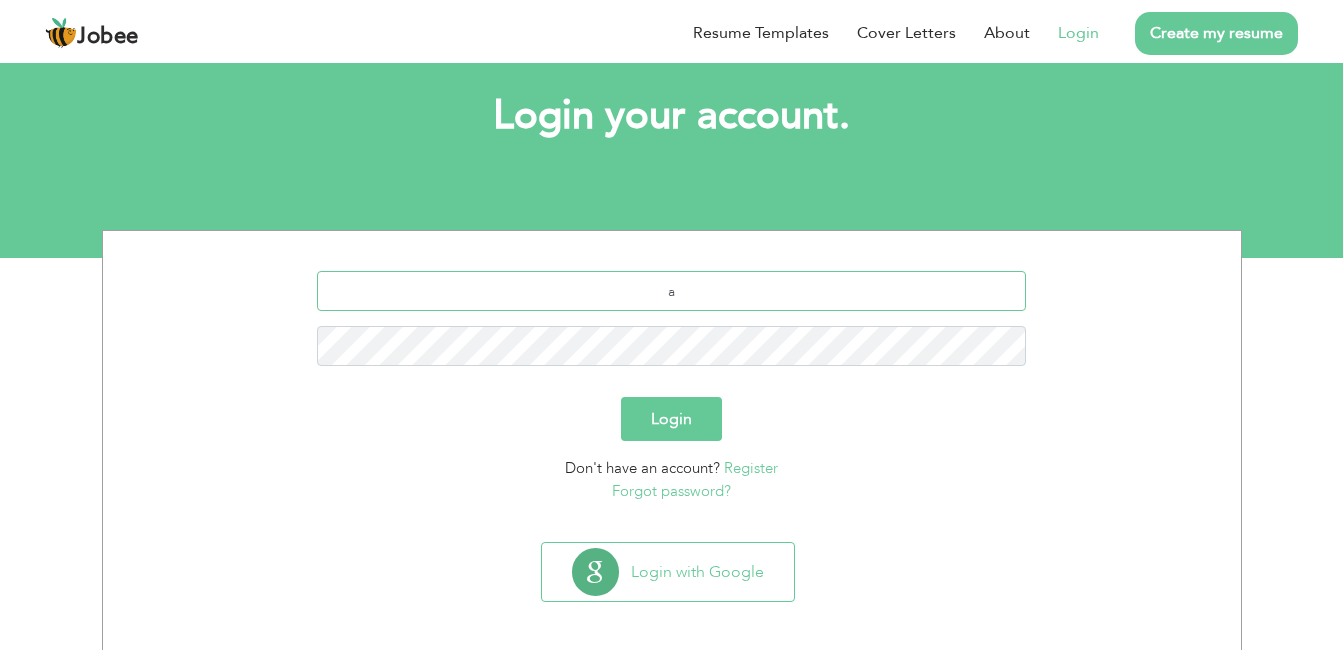 type on "[USERNAME]@[DOMAIN].com" 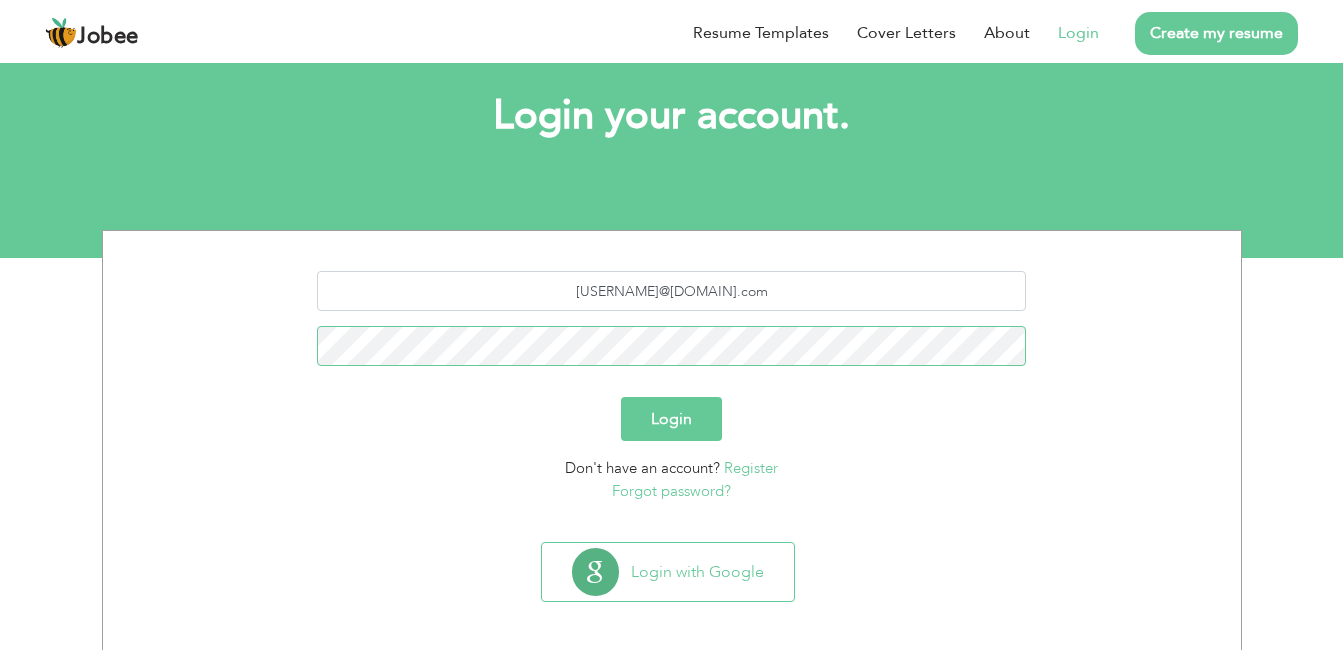 click on "Login" at bounding box center (671, 419) 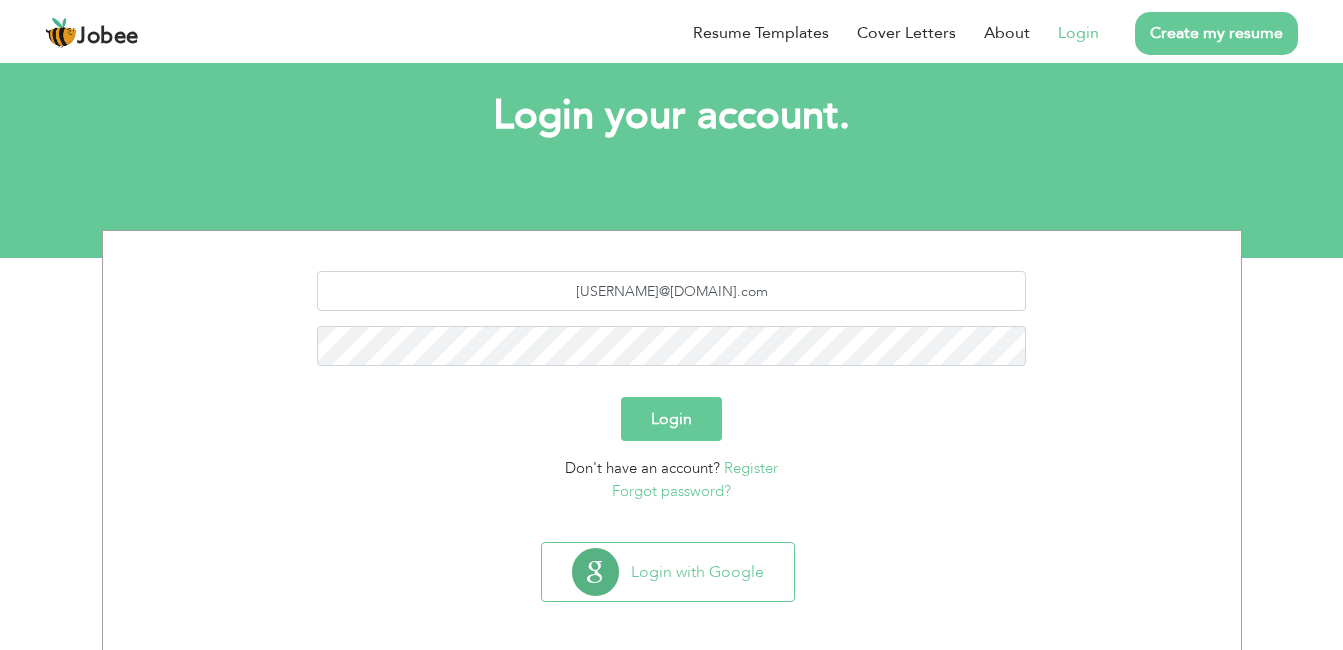 click on "Login" at bounding box center [671, 419] 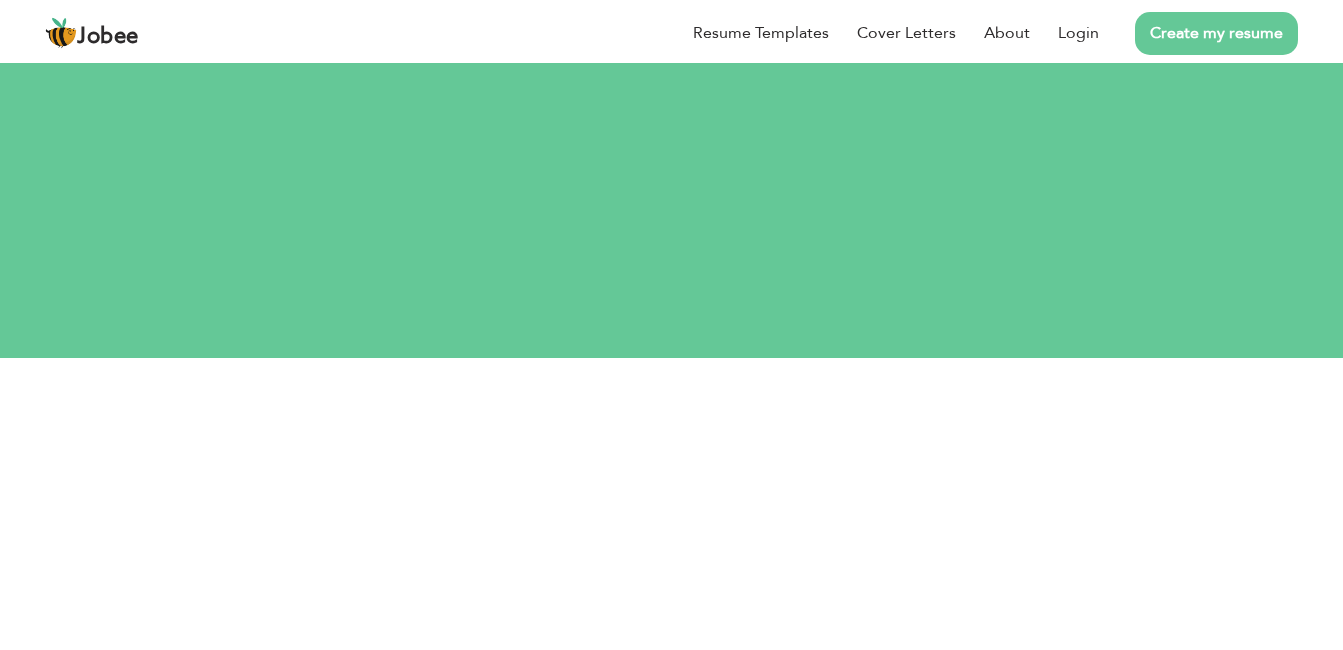 scroll, scrollTop: 0, scrollLeft: 0, axis: both 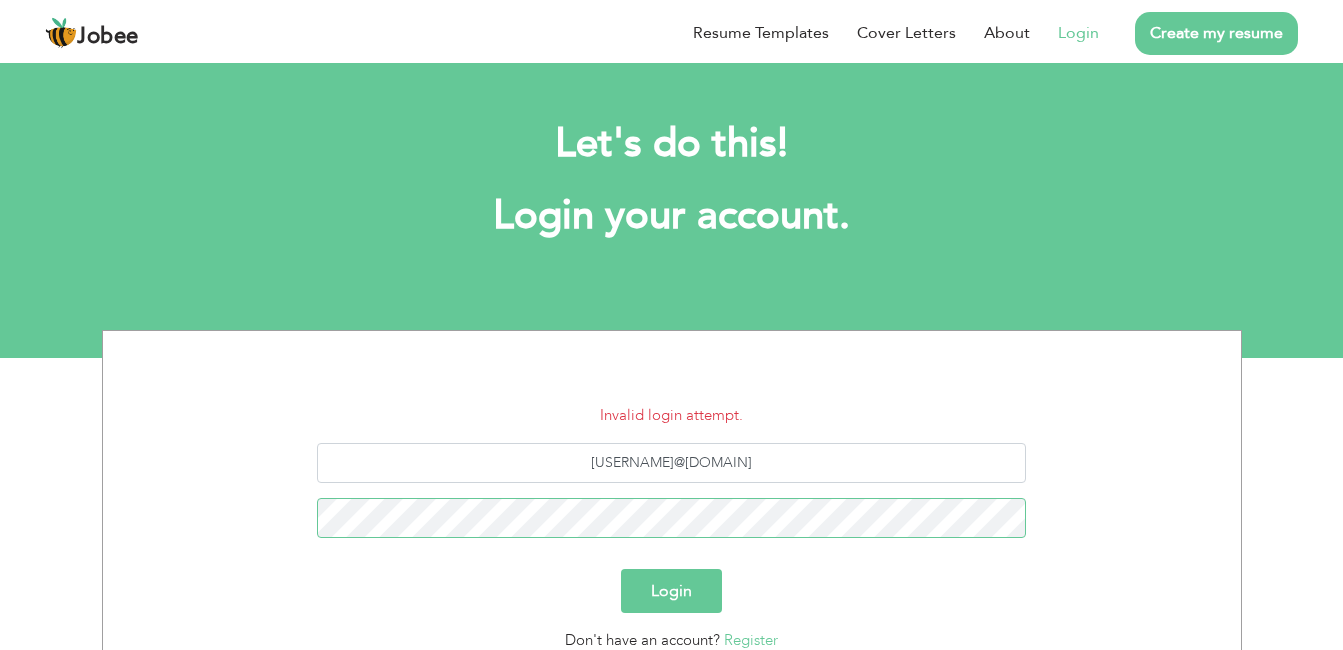 click on "Login" at bounding box center [671, 591] 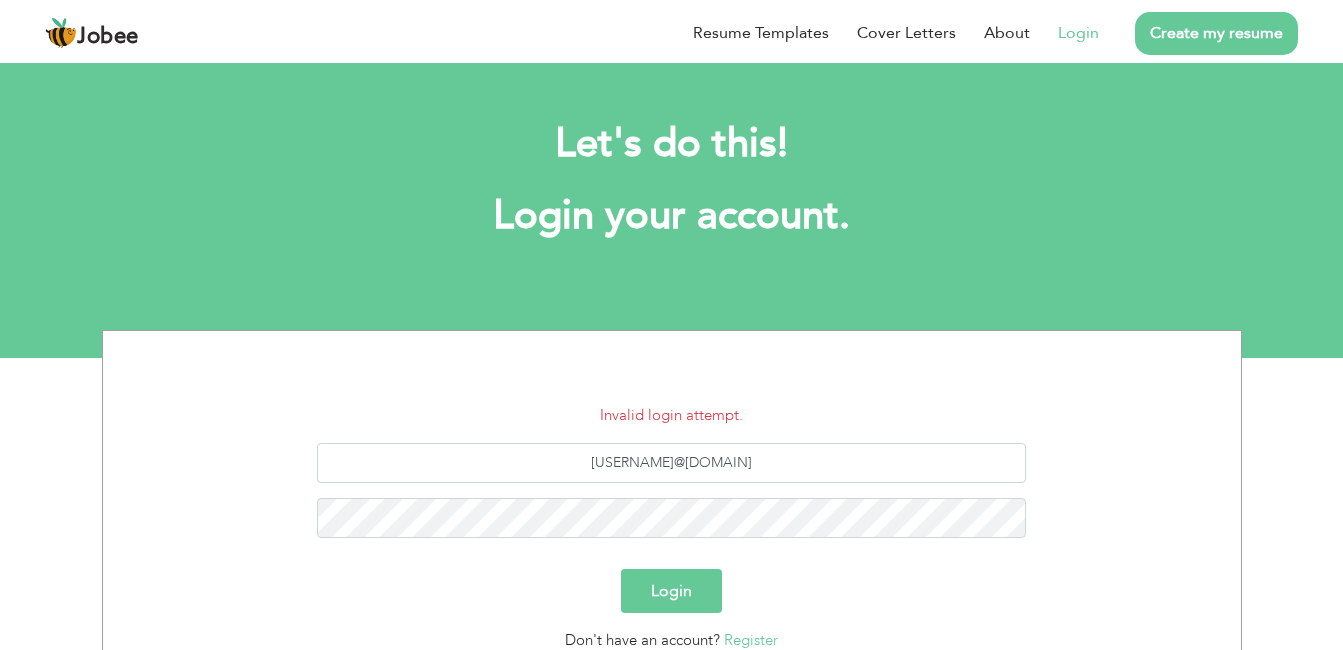 click on "Login" at bounding box center [671, 591] 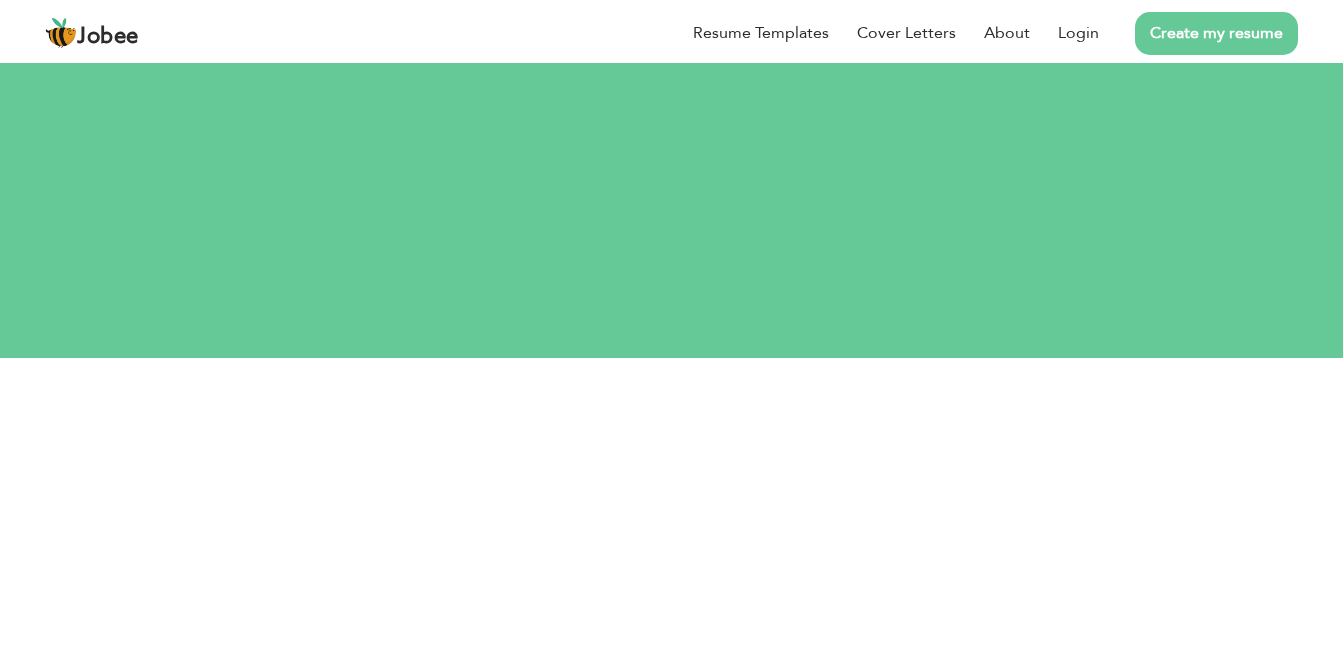 scroll, scrollTop: 0, scrollLeft: 0, axis: both 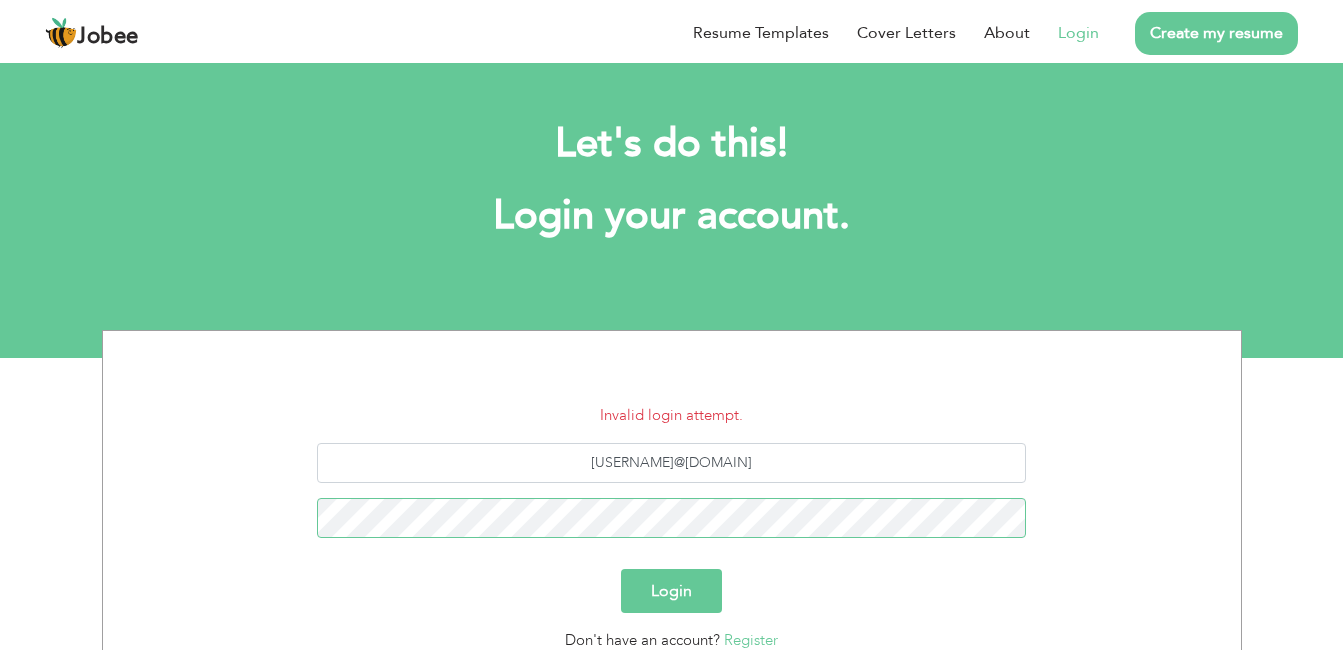click on "Login" at bounding box center [671, 591] 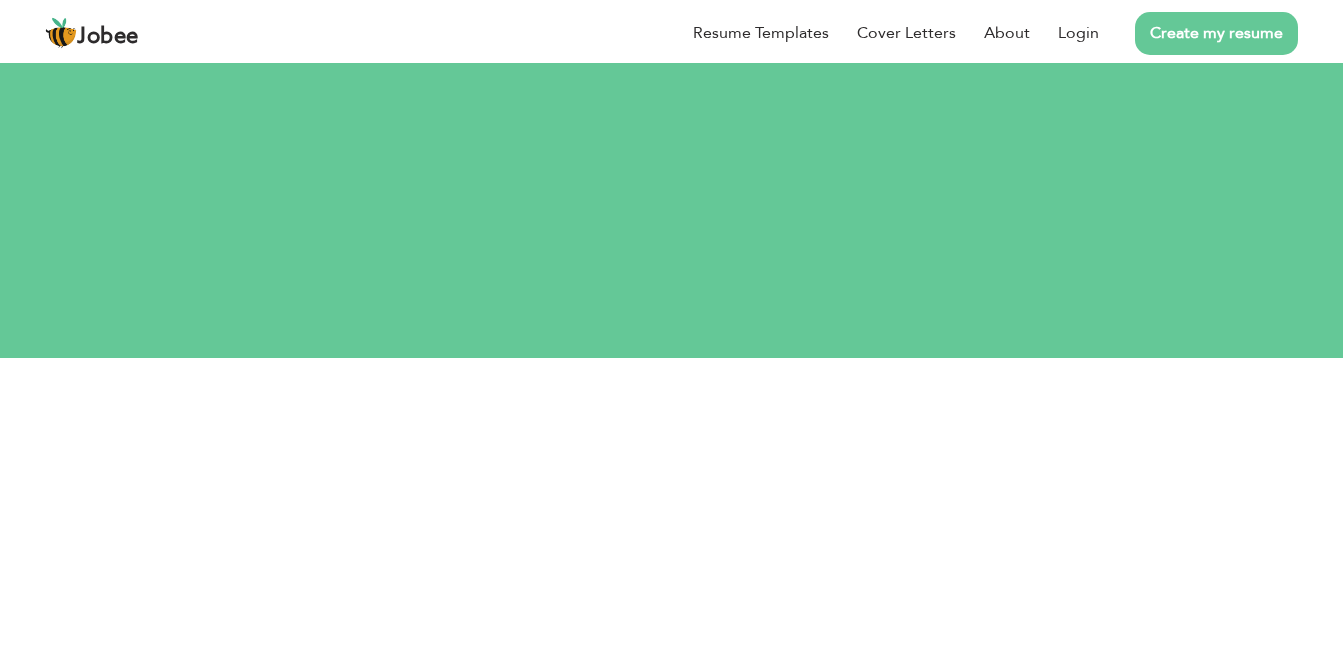 scroll, scrollTop: 0, scrollLeft: 0, axis: both 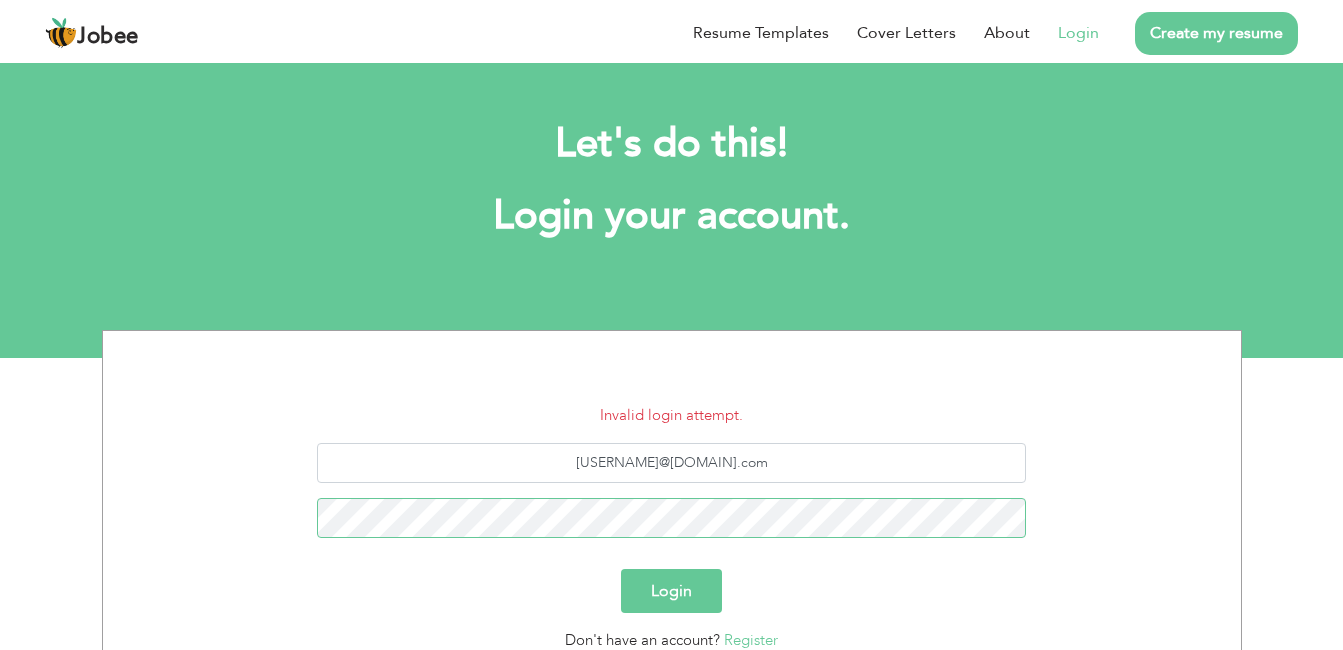 click on "Login" at bounding box center (671, 591) 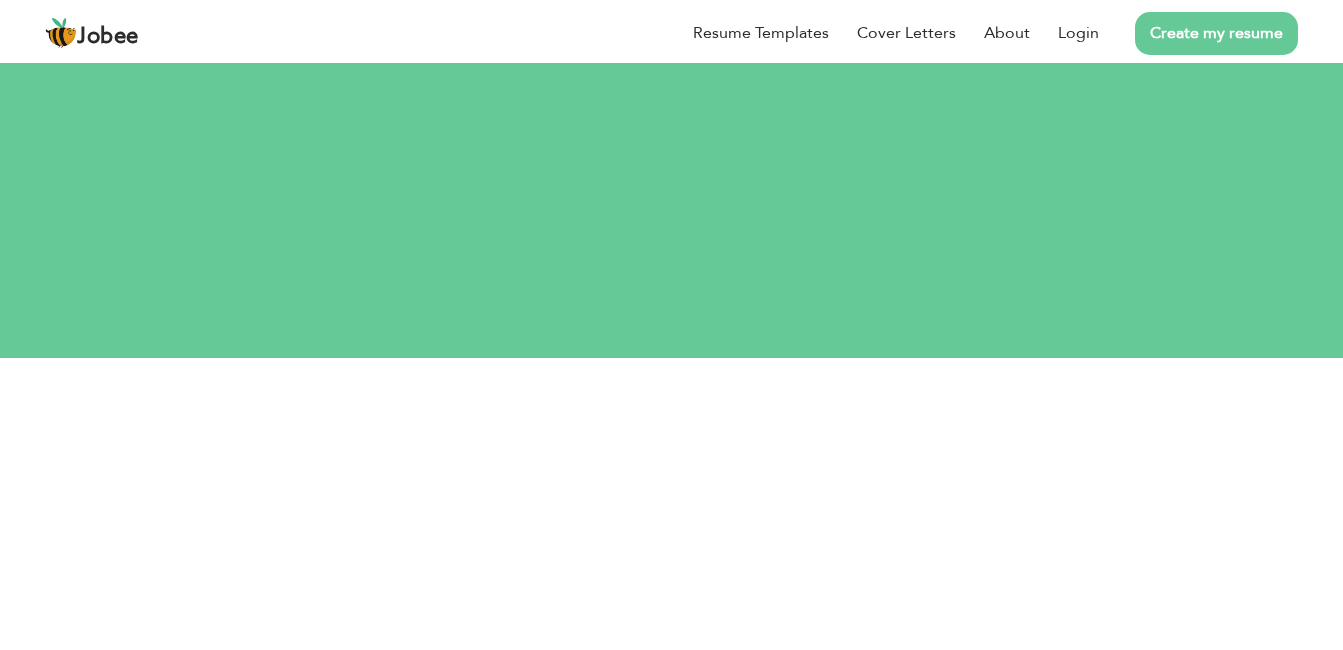 scroll, scrollTop: 0, scrollLeft: 0, axis: both 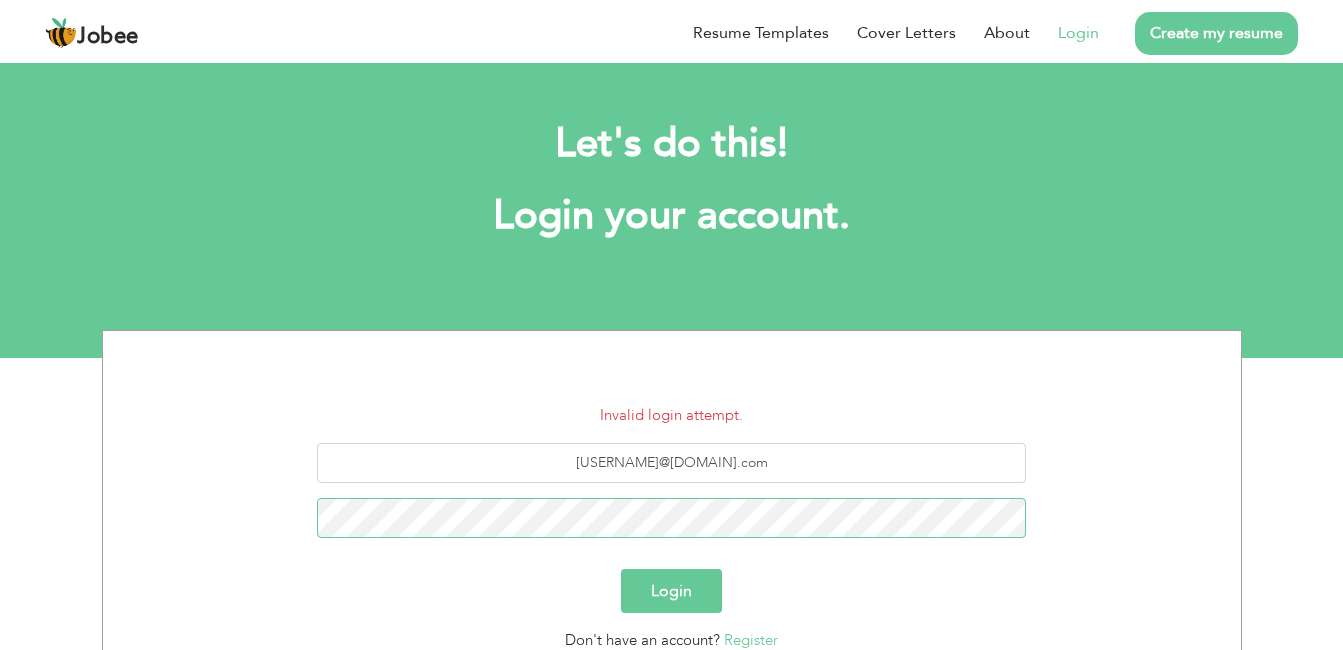 click on "Login" at bounding box center (671, 591) 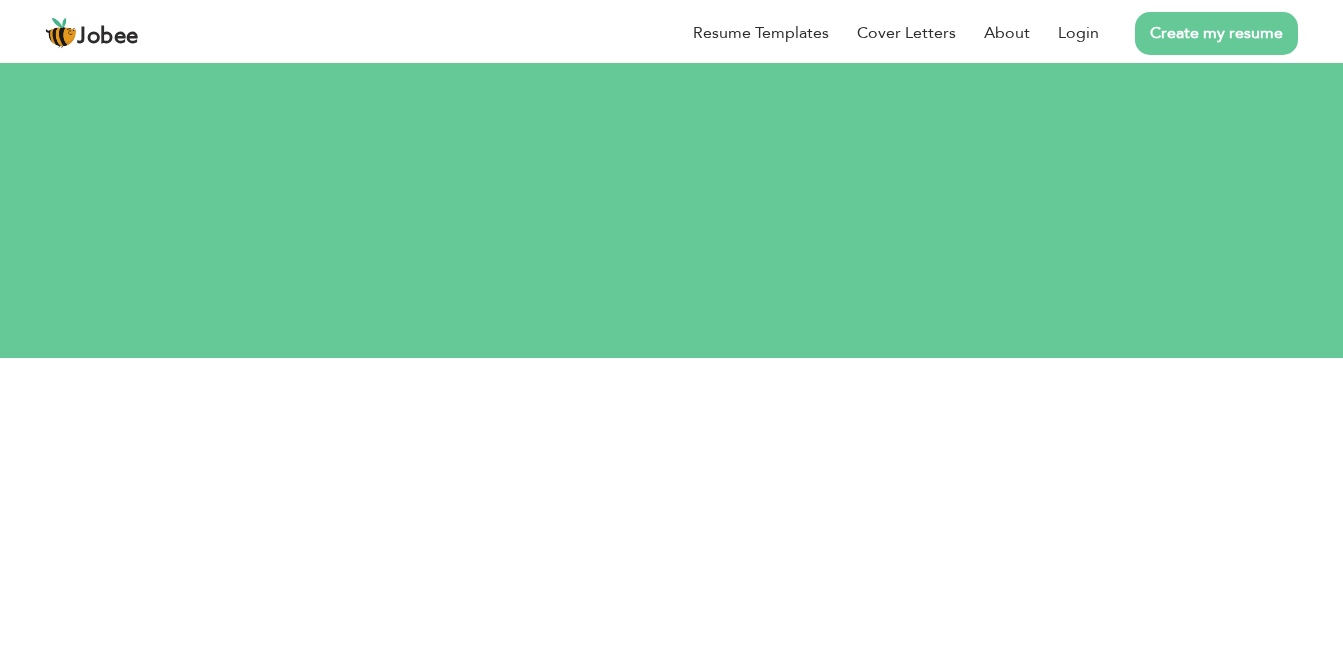 scroll, scrollTop: 0, scrollLeft: 0, axis: both 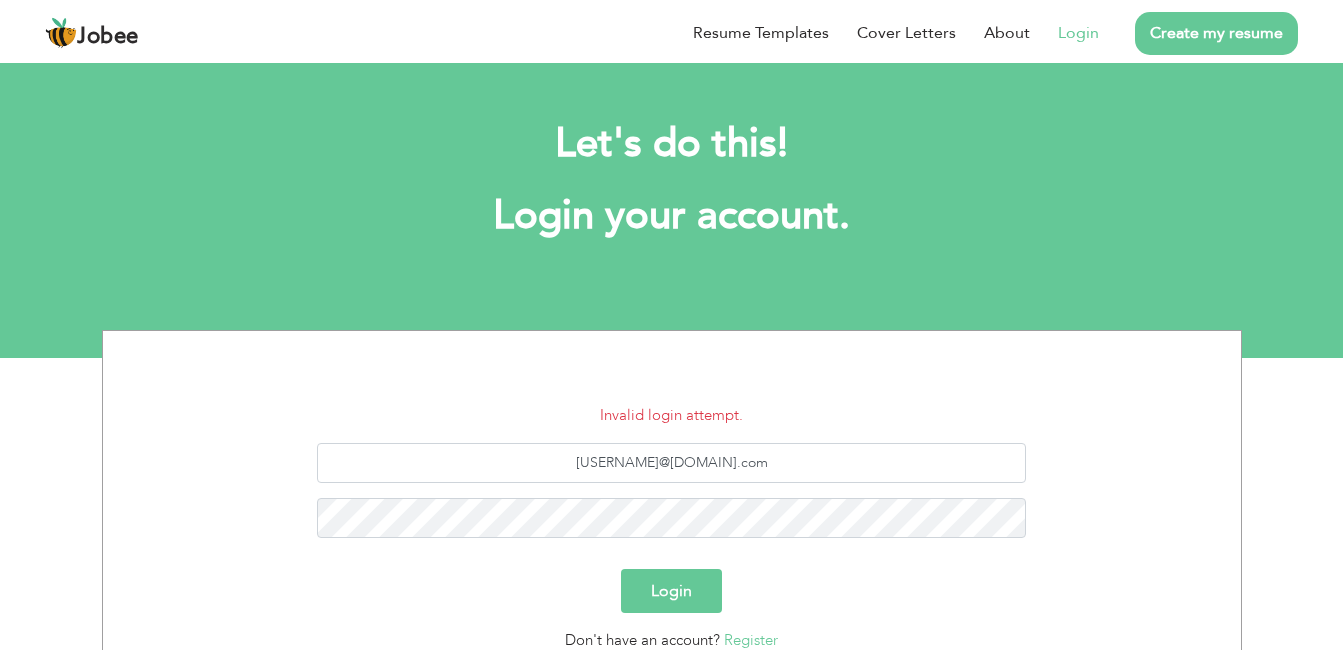 click on "Create my resume" at bounding box center [1198, 33] 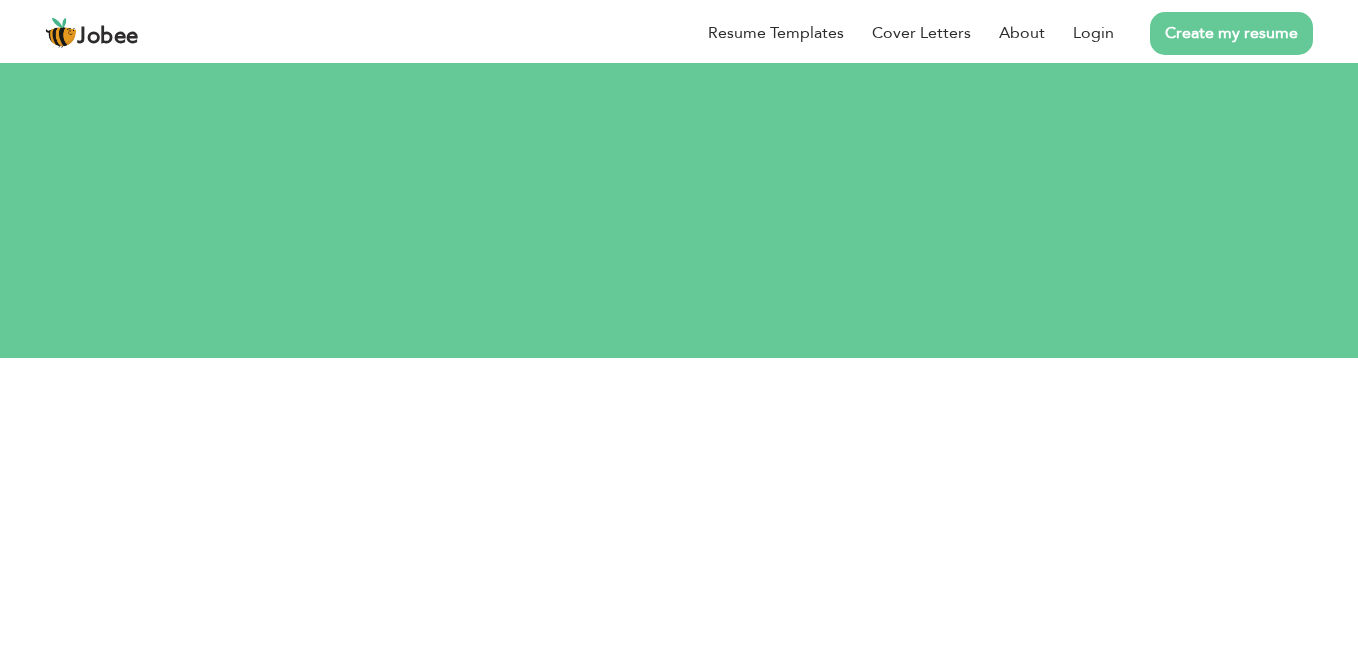 scroll, scrollTop: 0, scrollLeft: 0, axis: both 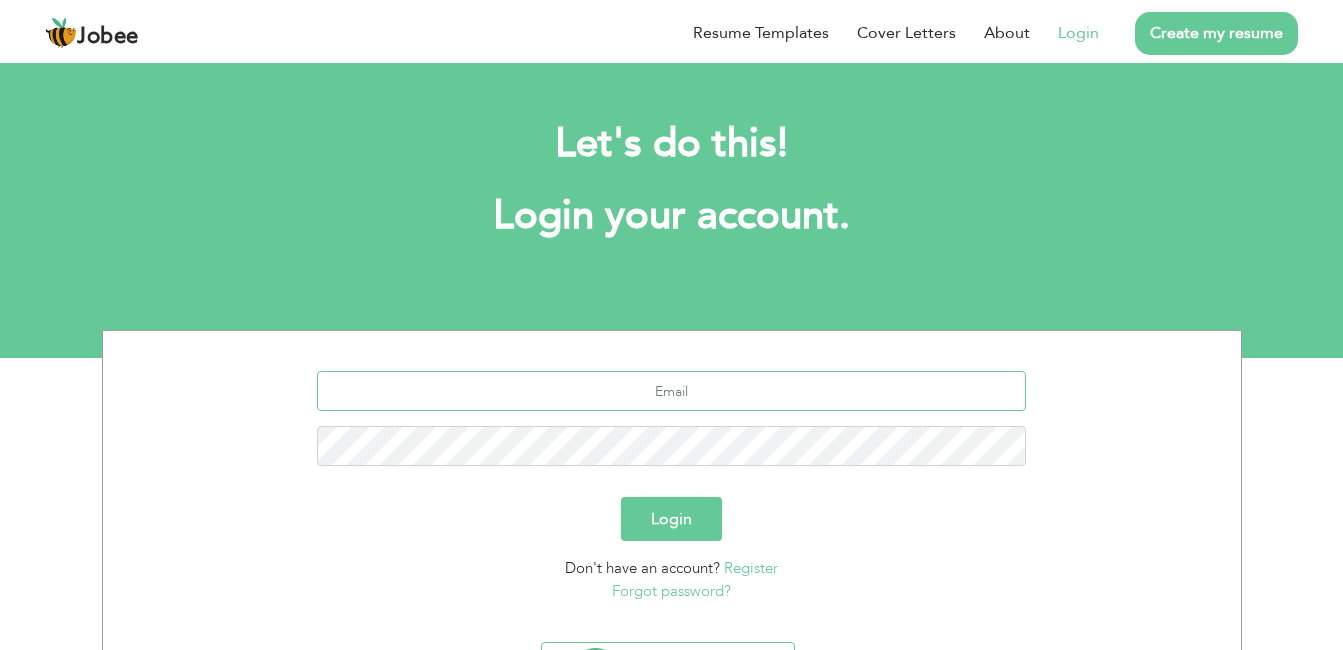 click at bounding box center (671, 391) 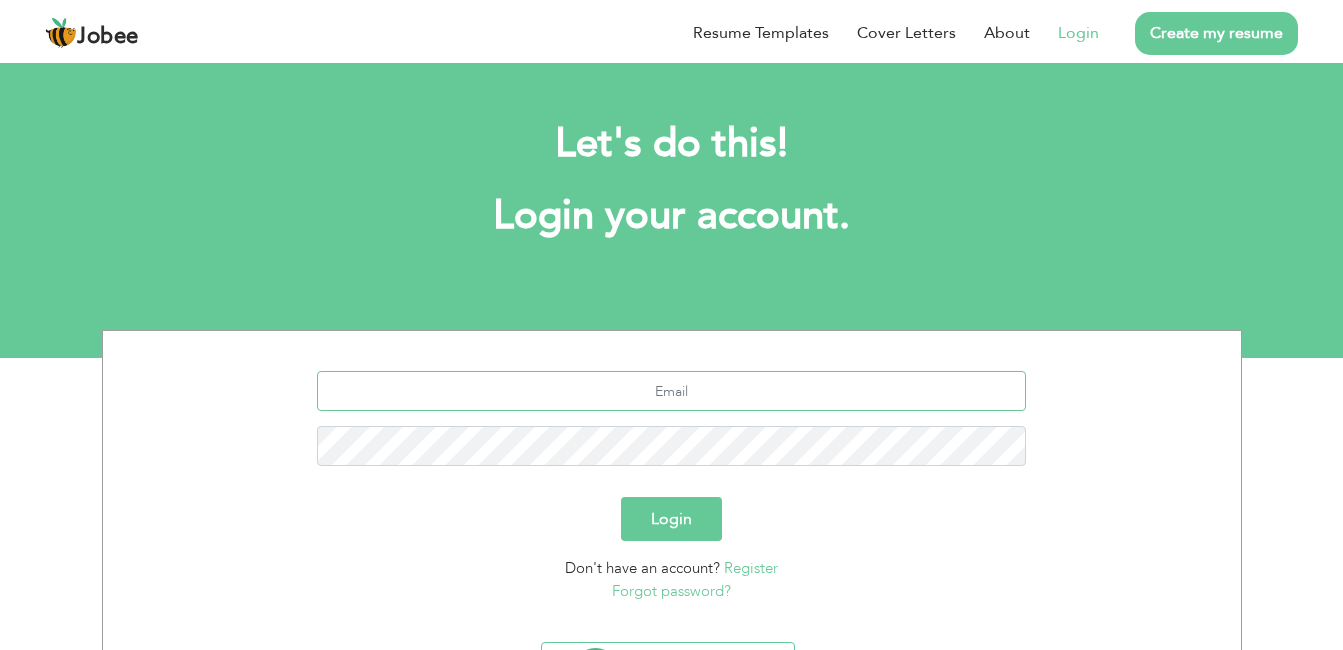 type on "[USERNAME]@[DOMAIN].com" 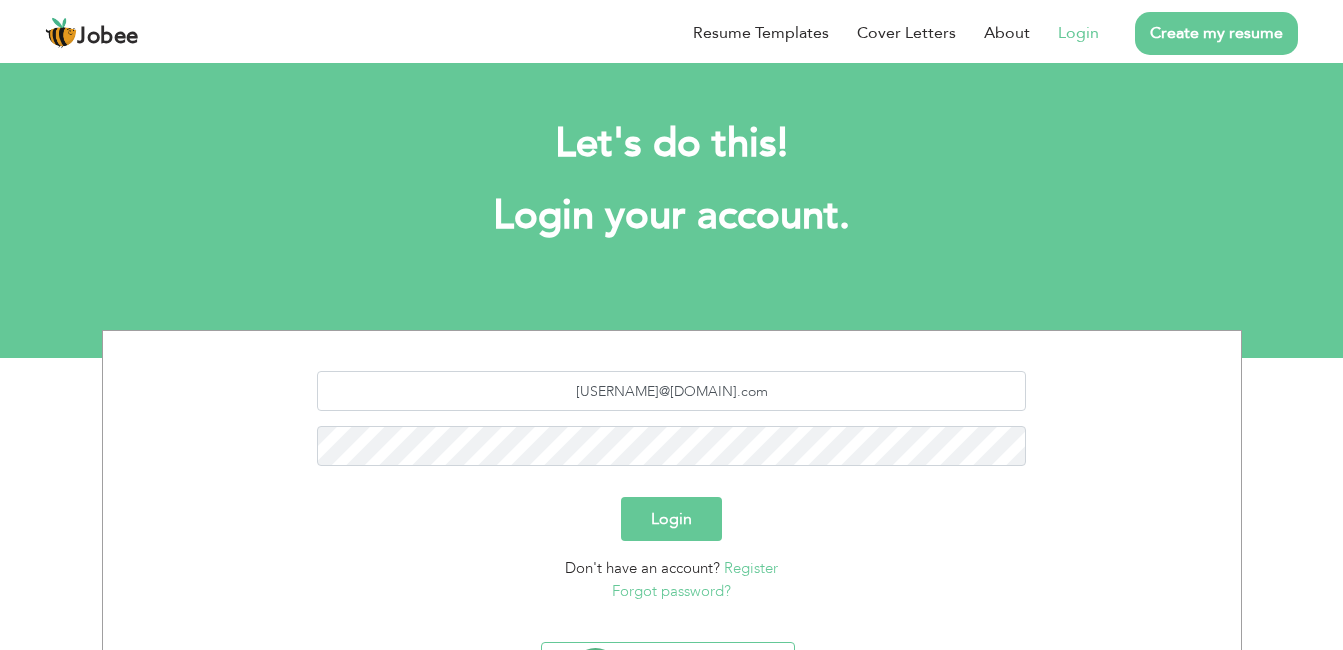 click on "Forgot password?" at bounding box center [671, 591] 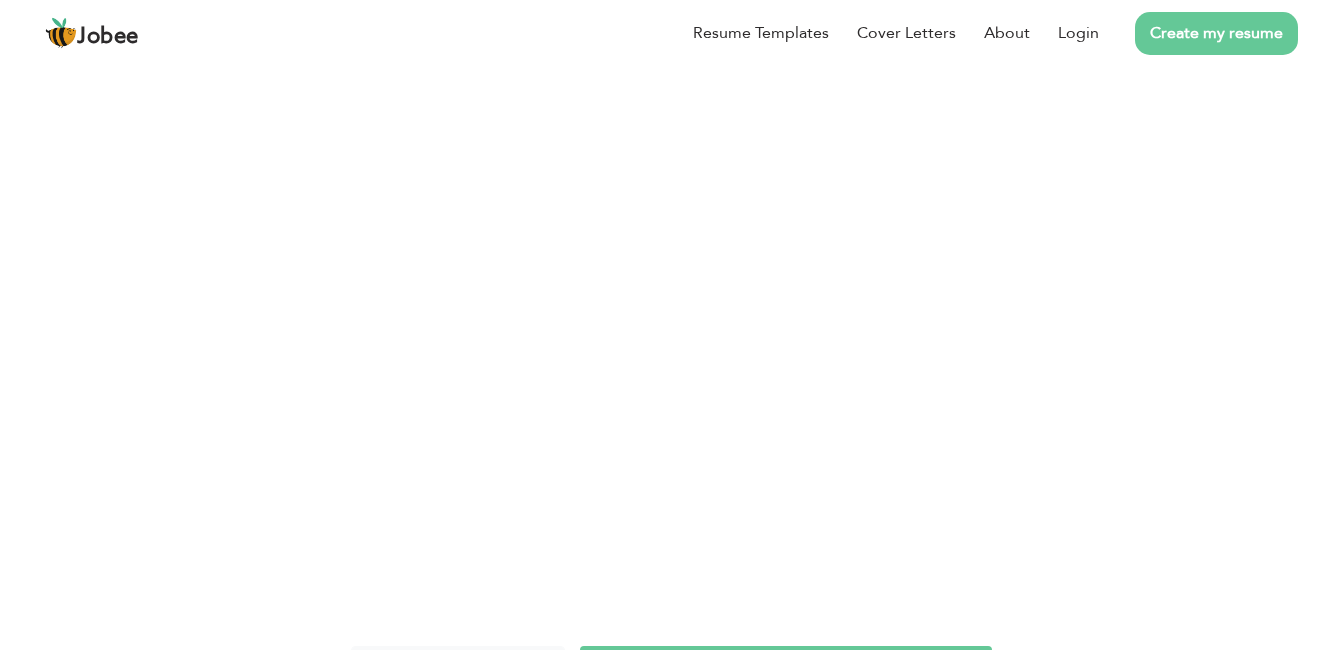 scroll, scrollTop: 0, scrollLeft: 0, axis: both 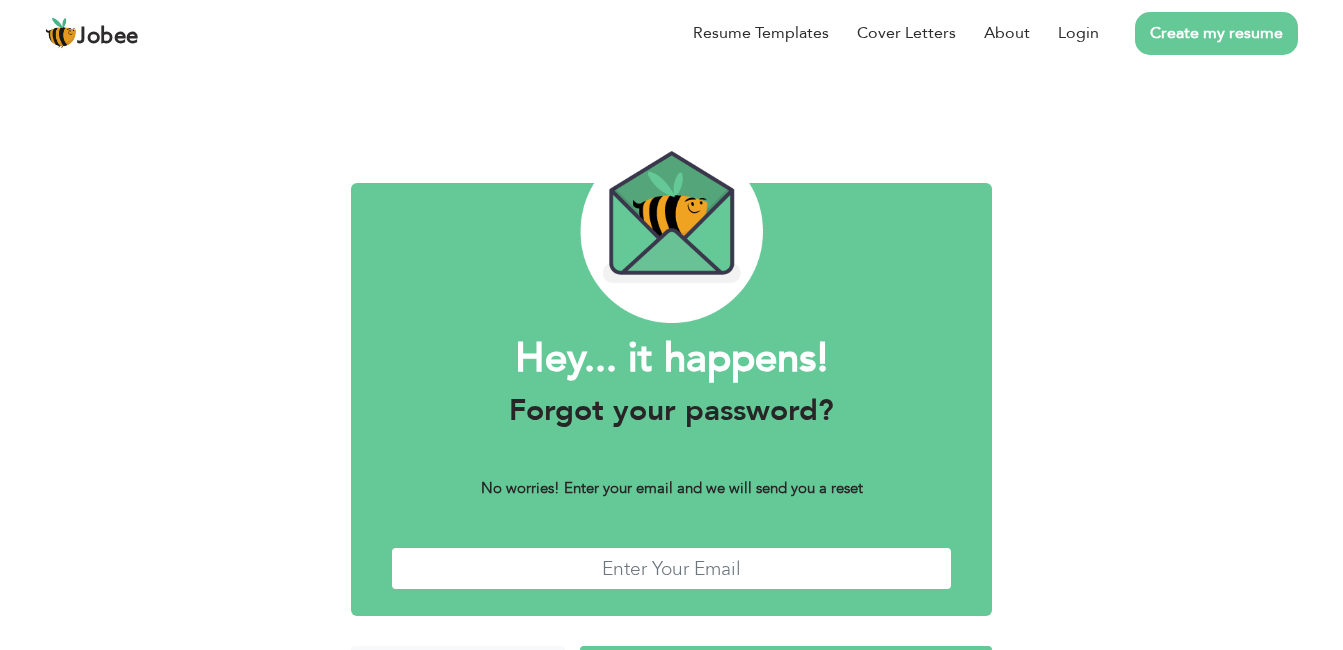 click at bounding box center (672, 568) 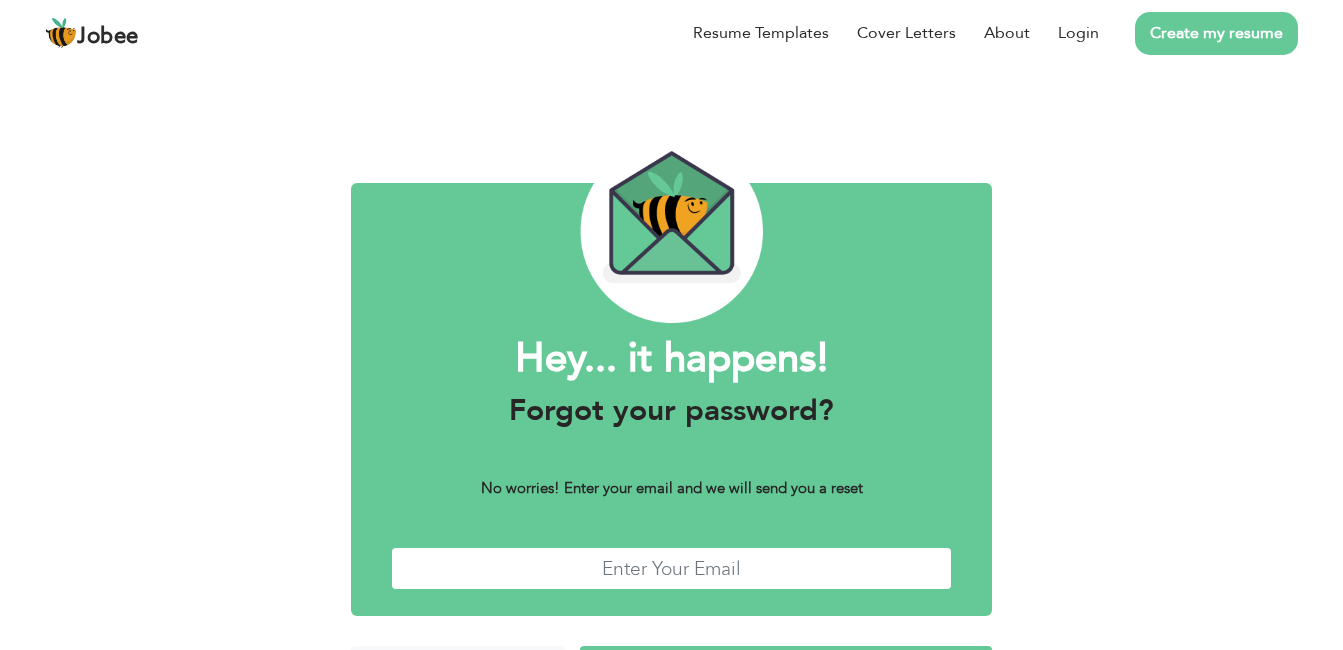 type on "[USERNAME]@[DOMAIN].com" 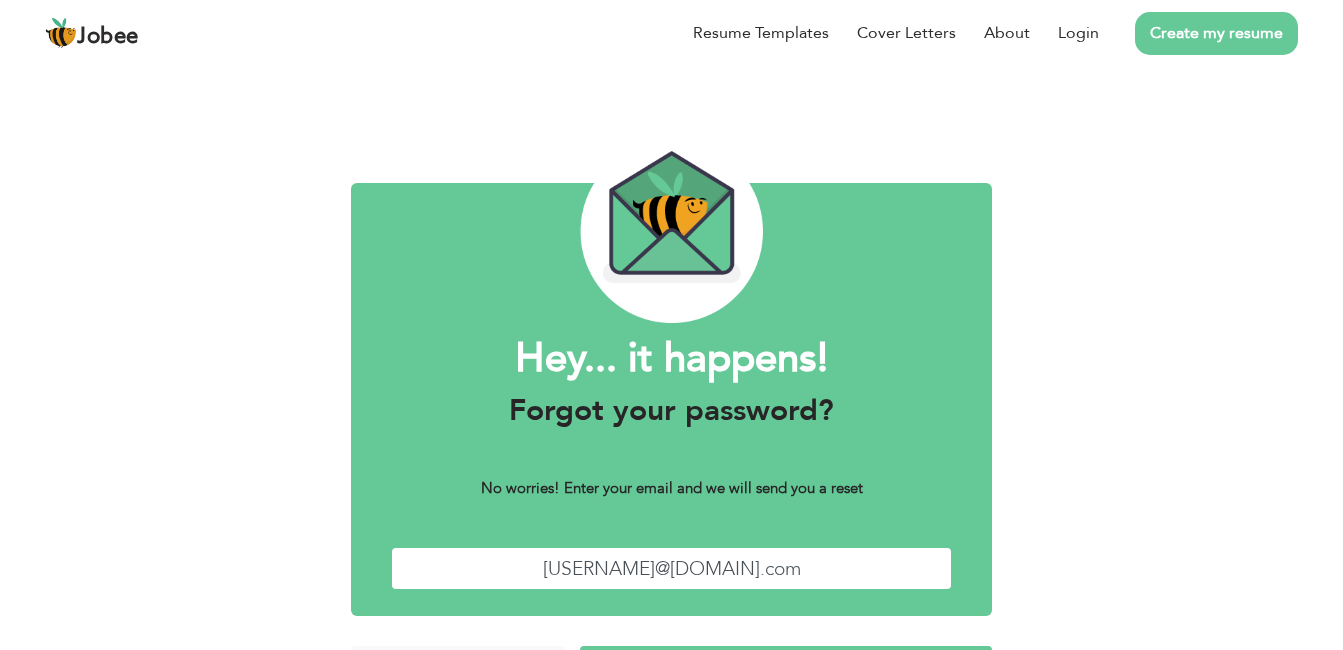 scroll, scrollTop: 69, scrollLeft: 0, axis: vertical 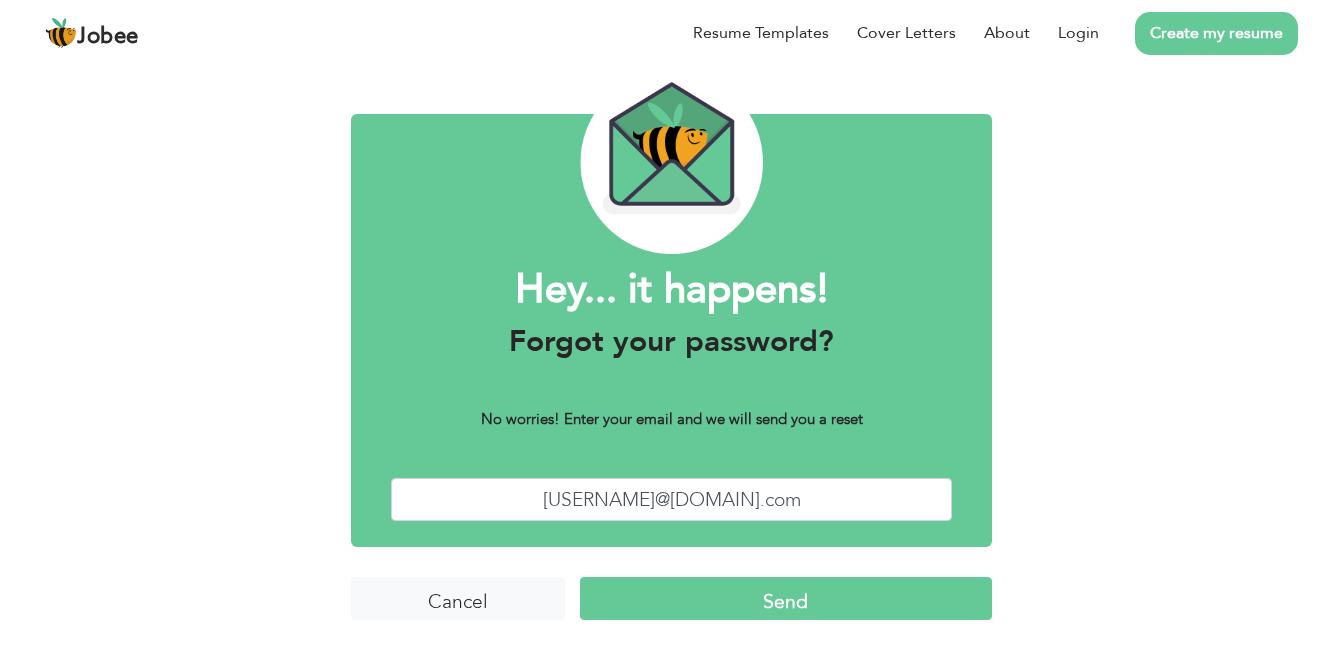 click on "Send" at bounding box center [786, 598] 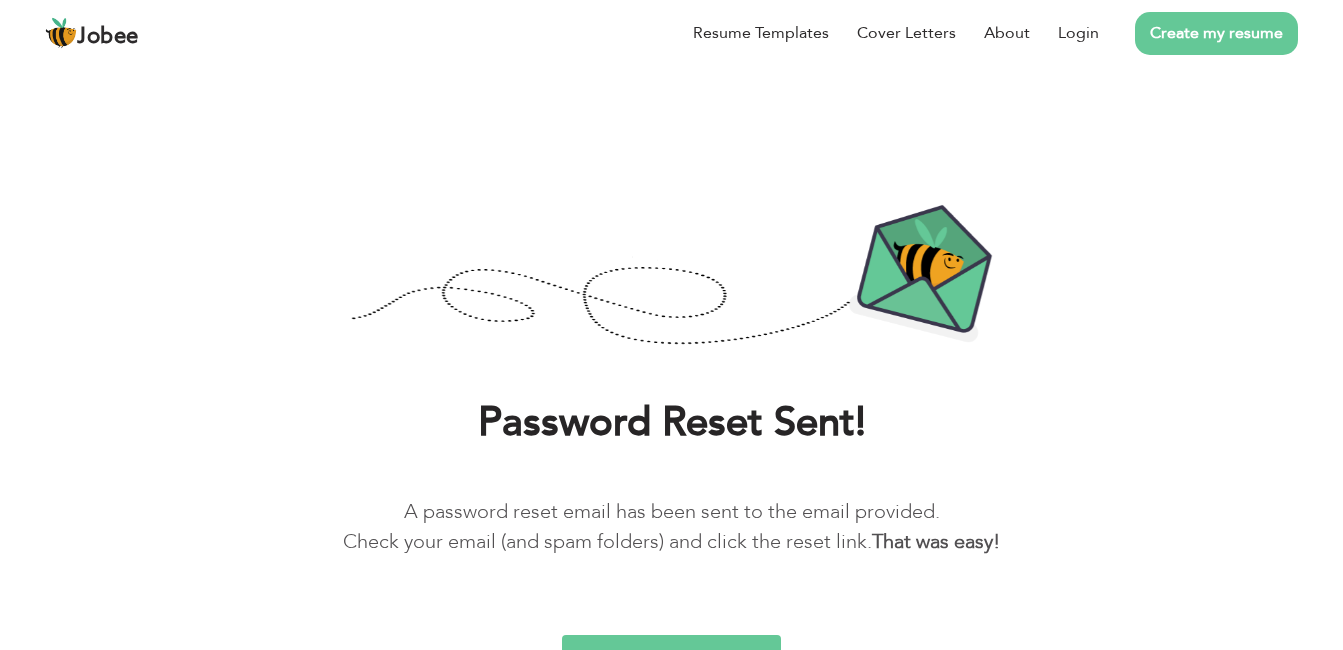 scroll, scrollTop: 0, scrollLeft: 0, axis: both 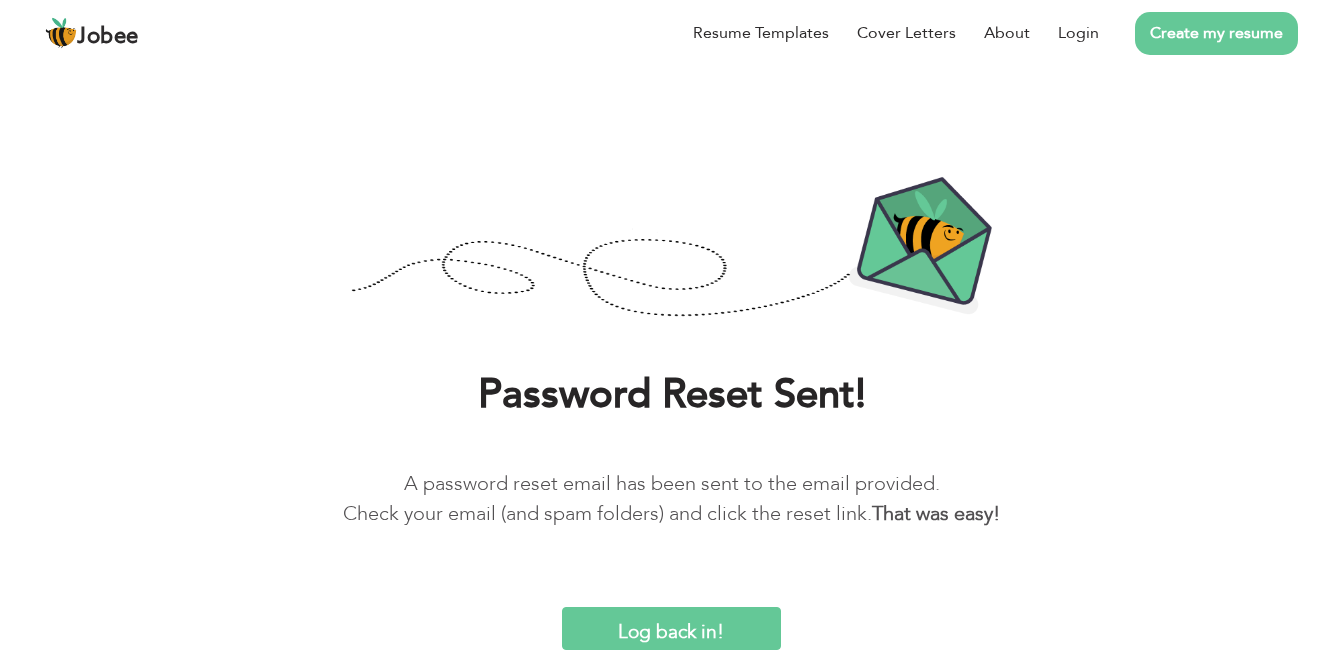 click on "Log back in!" at bounding box center (671, 628) 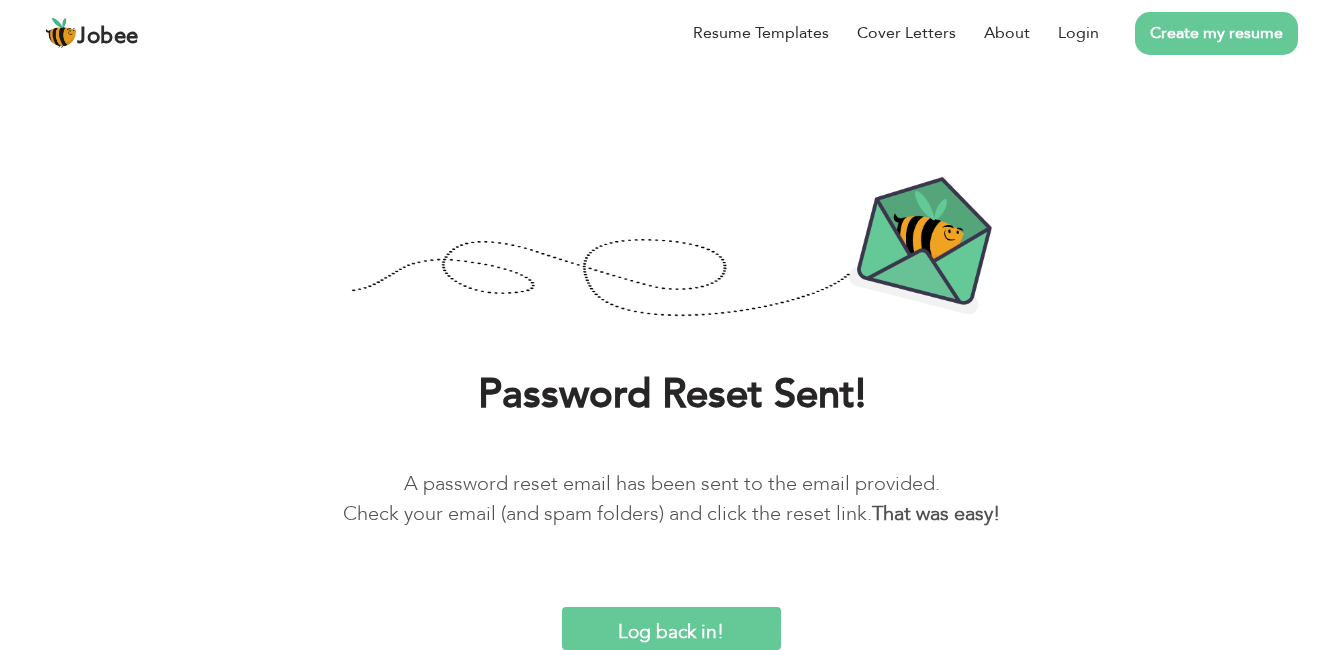 click on "That was easy!" at bounding box center [936, 513] 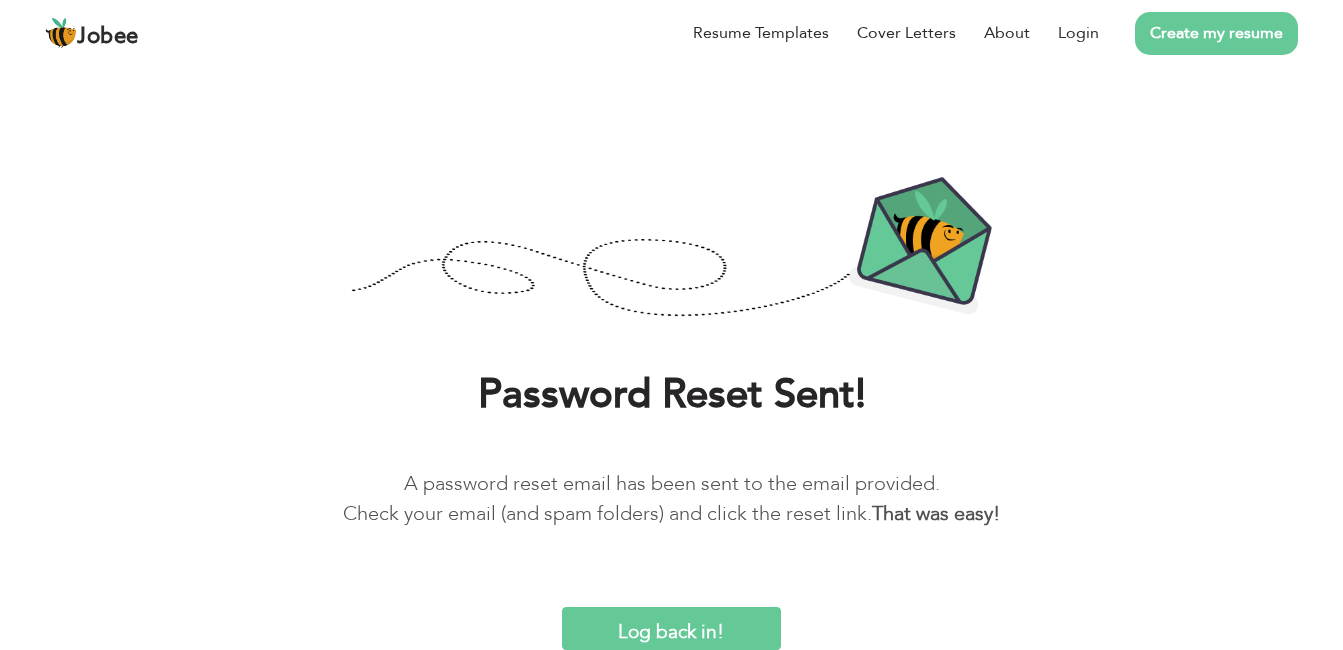 click on "Log back in!" at bounding box center [671, 628] 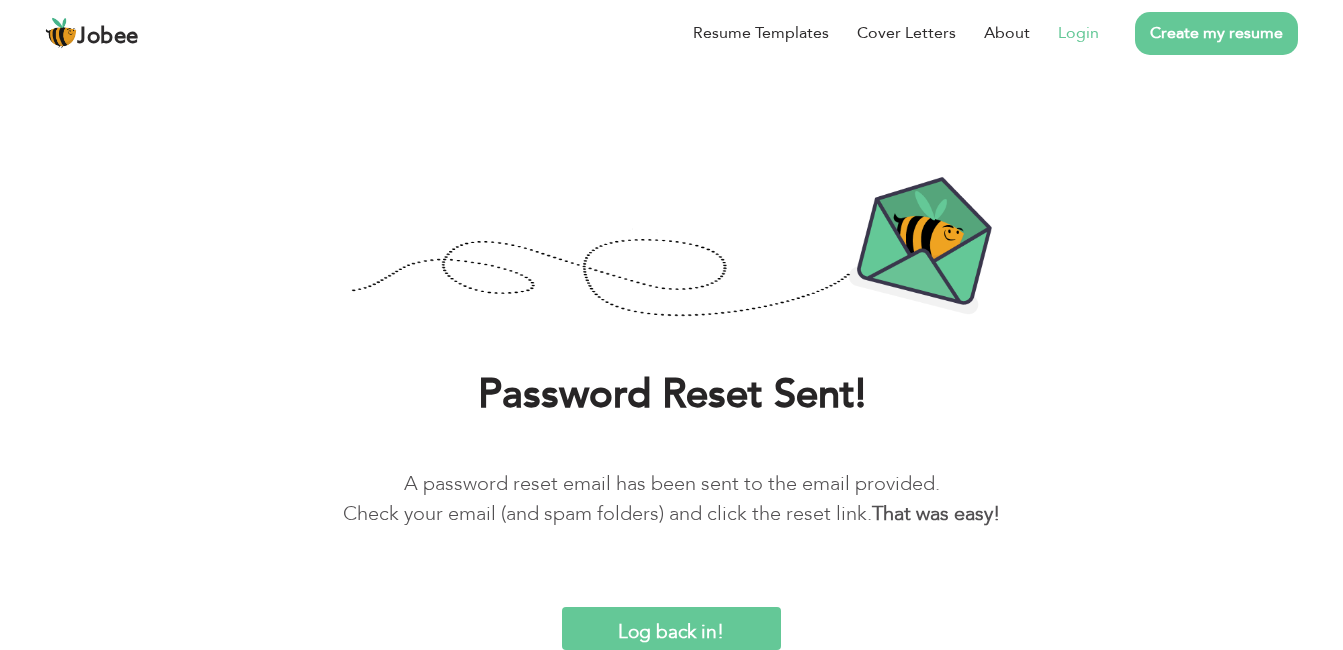 click on "Login" at bounding box center [1064, 33] 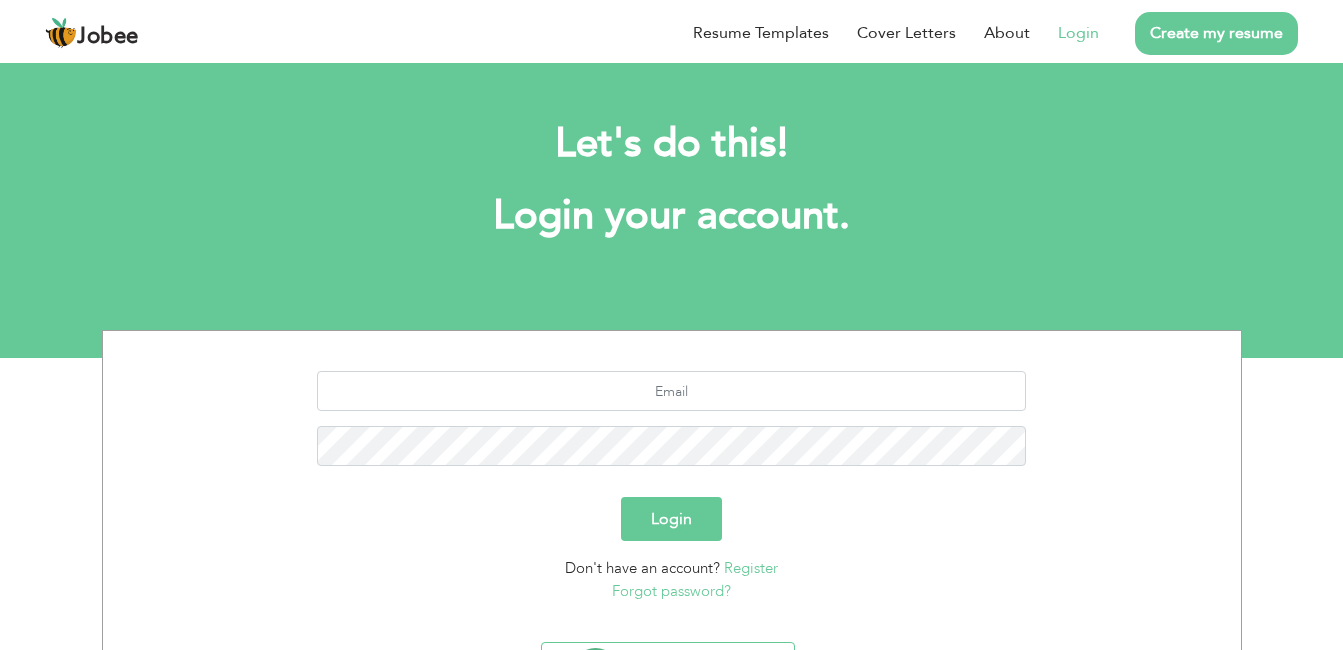 scroll, scrollTop: 0, scrollLeft: 0, axis: both 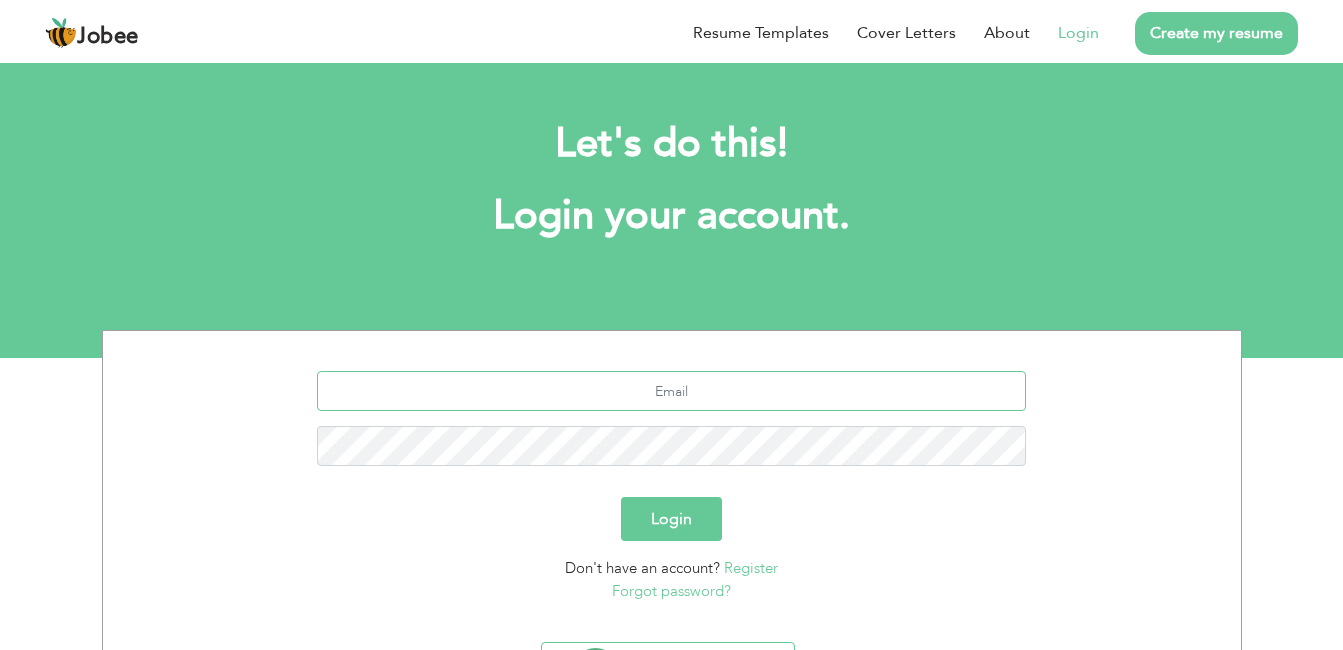 click at bounding box center [671, 391] 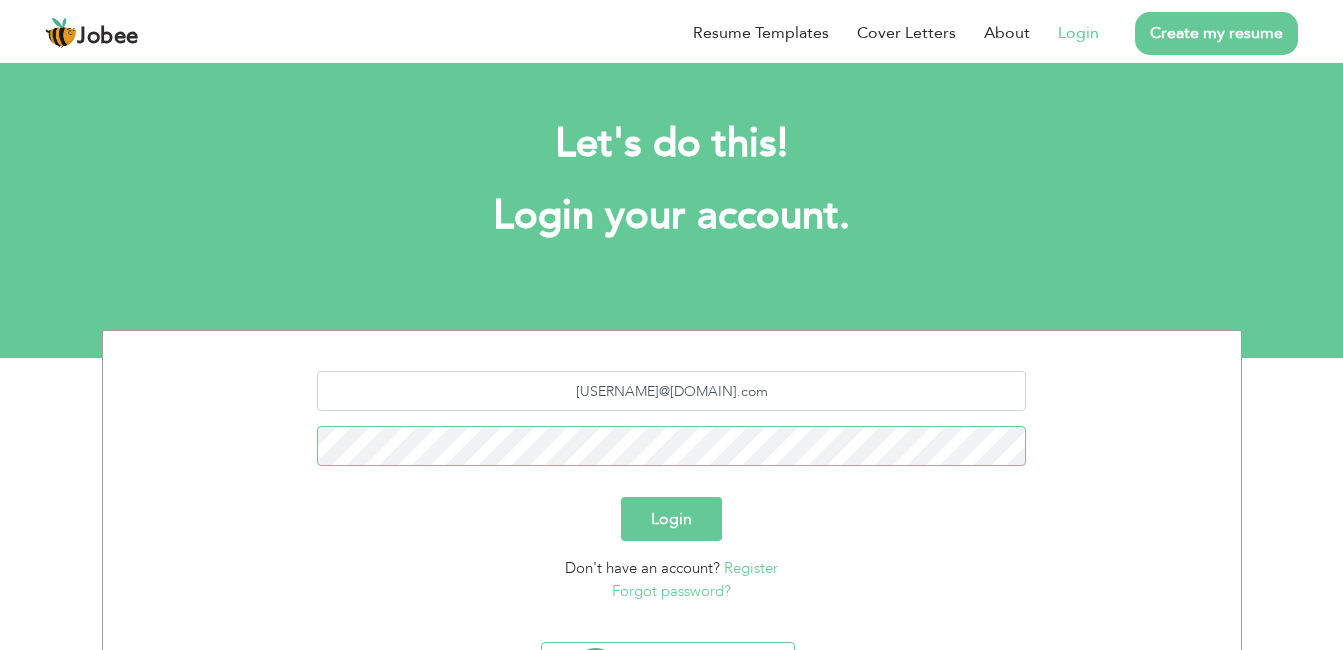 click on "Login" at bounding box center (671, 519) 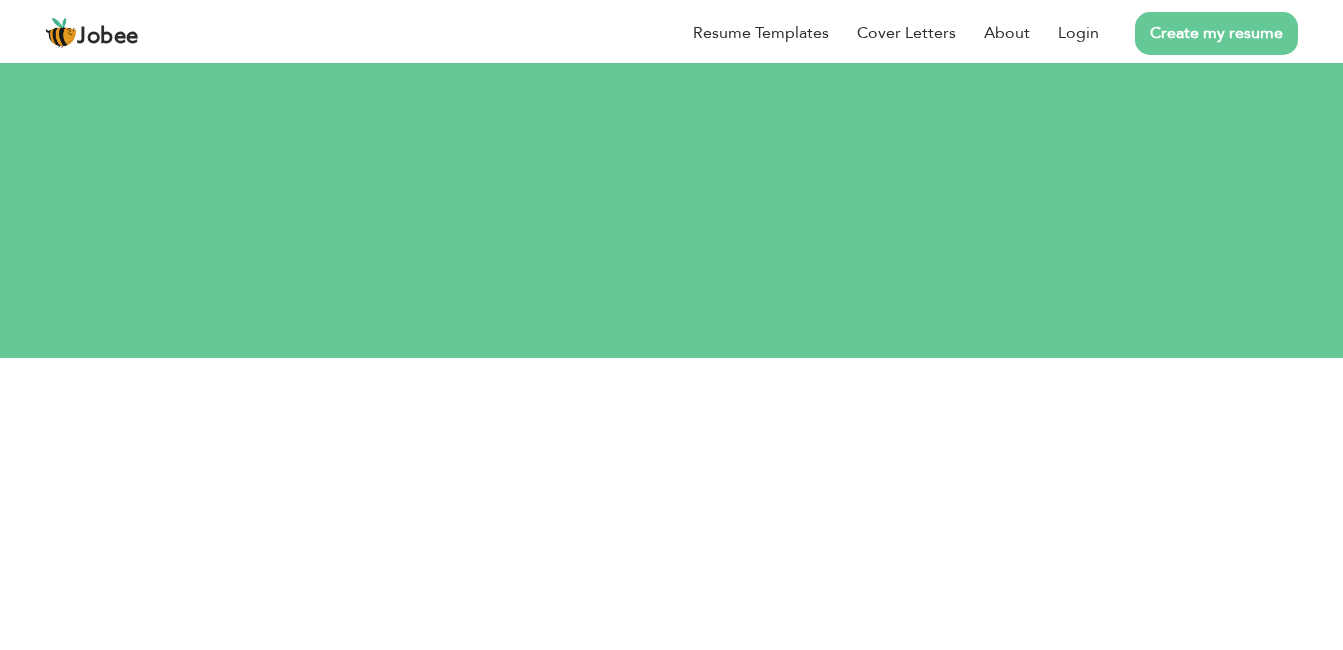 scroll, scrollTop: 0, scrollLeft: 0, axis: both 